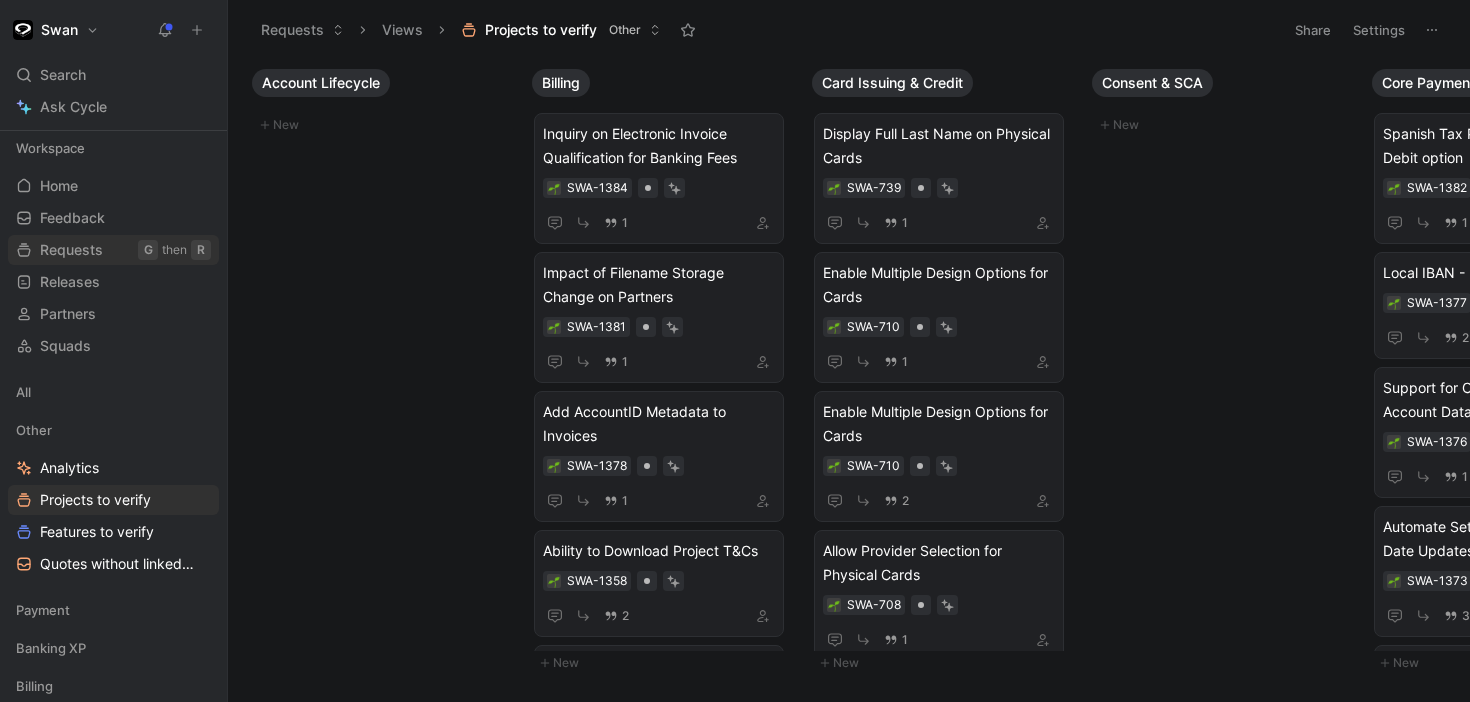 scroll, scrollTop: 0, scrollLeft: 0, axis: both 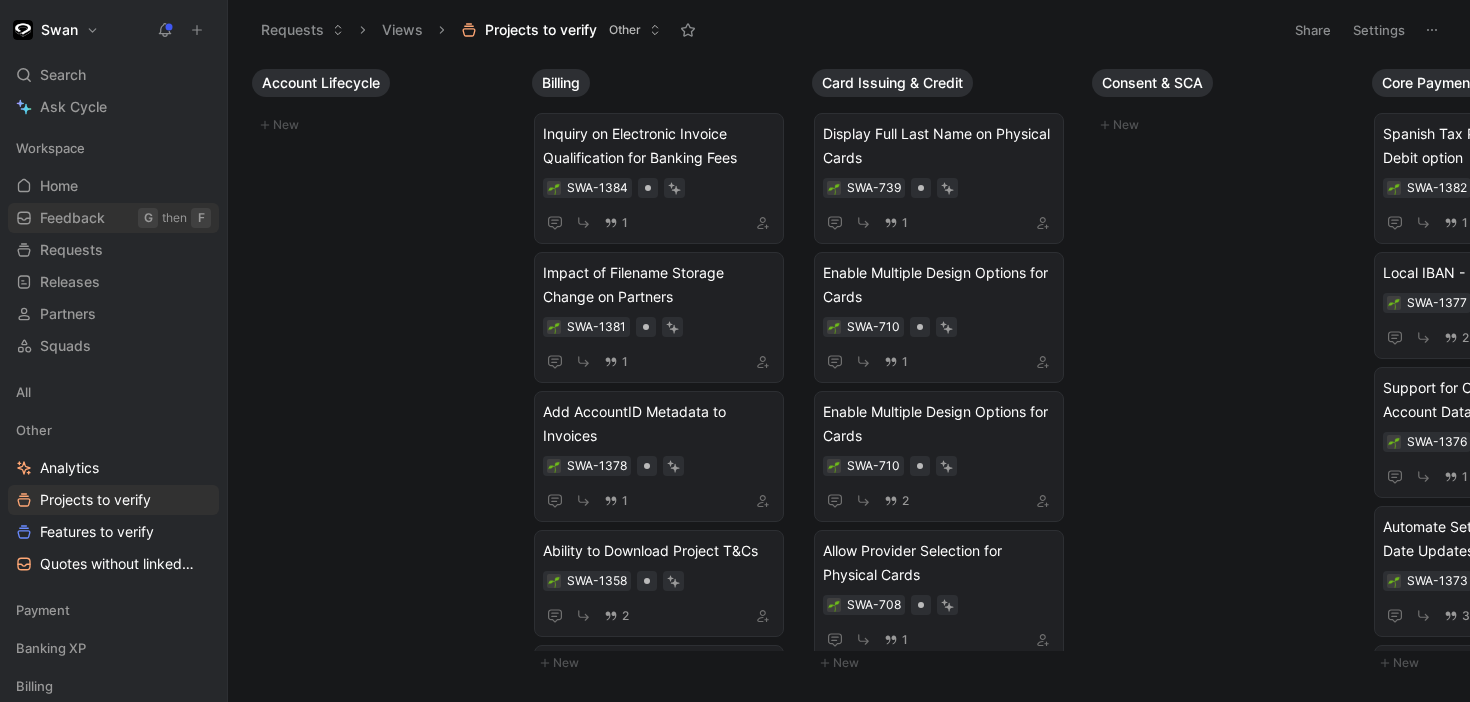 click on "Feedback" at bounding box center [72, 218] 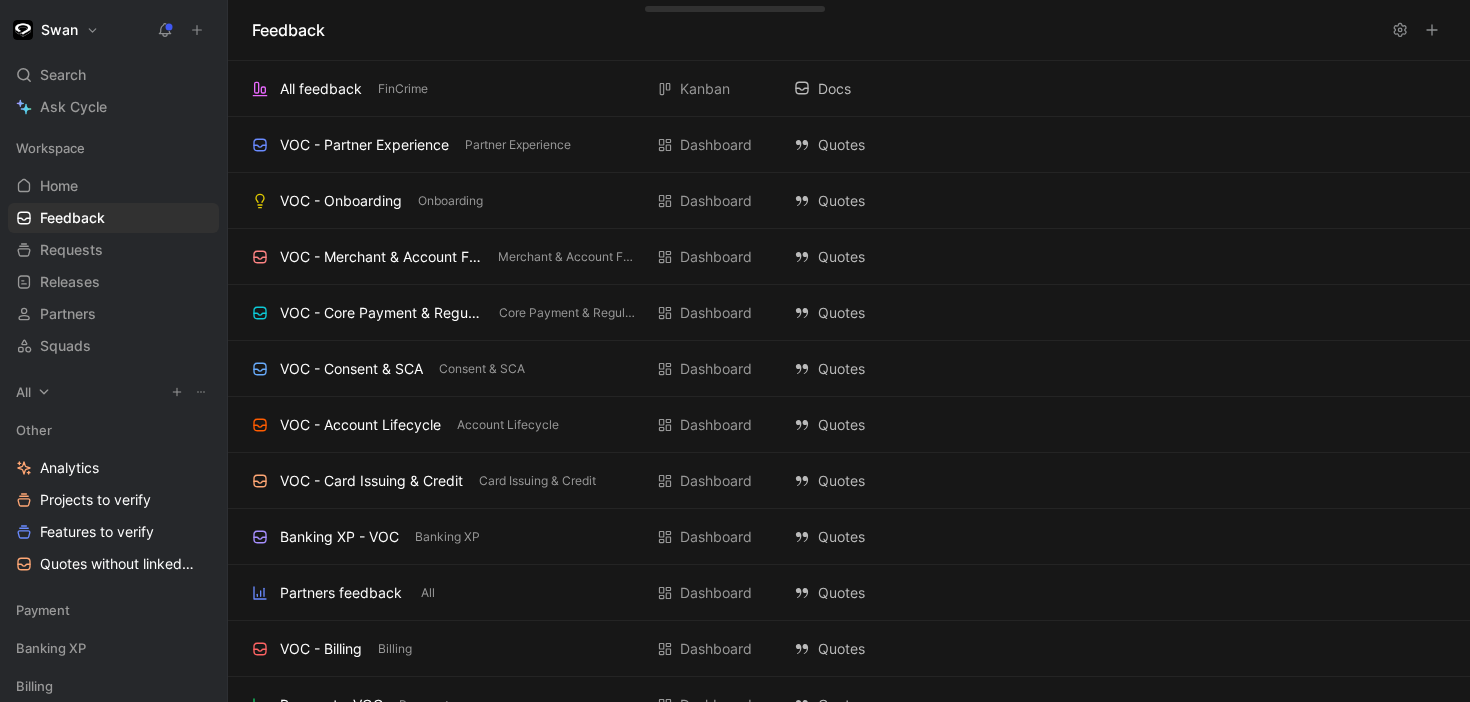 click on "All" at bounding box center [113, 392] 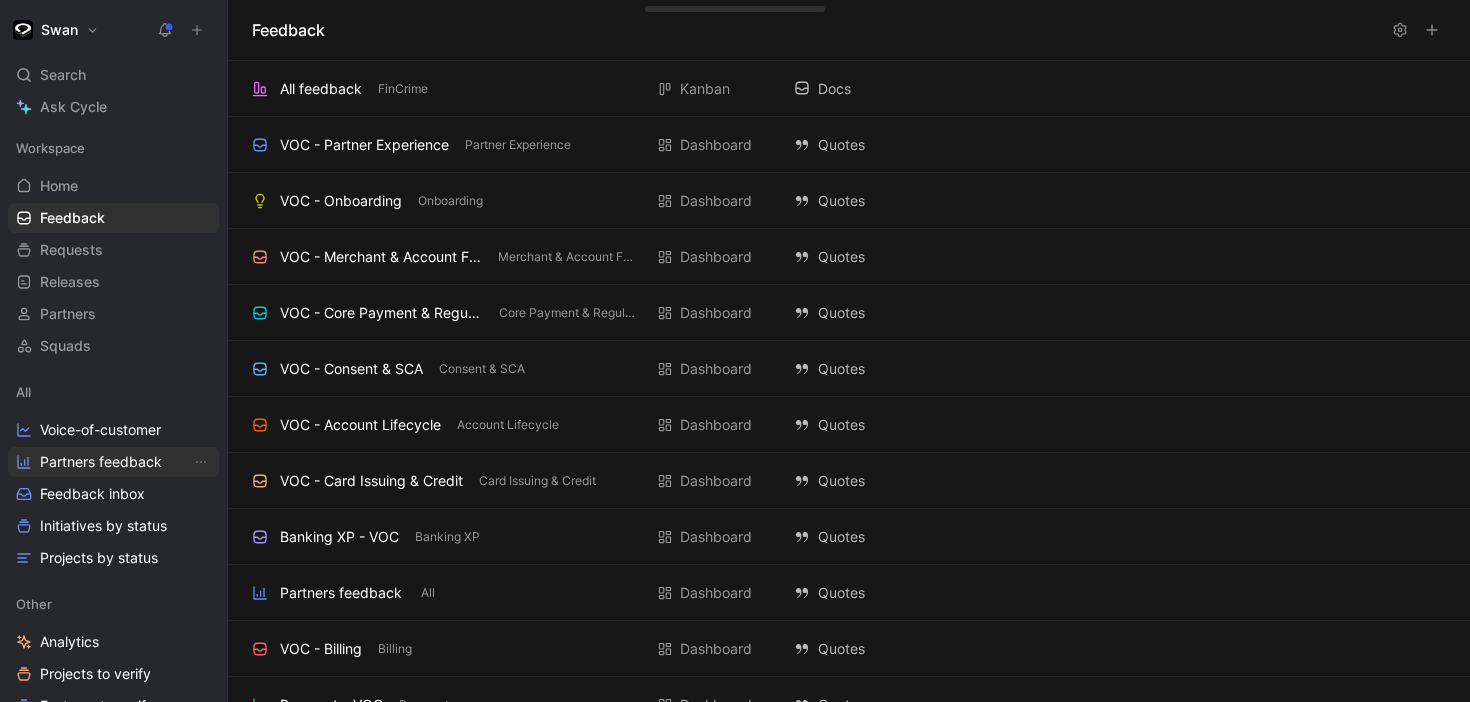 click on "Partners feedback" at bounding box center (101, 462) 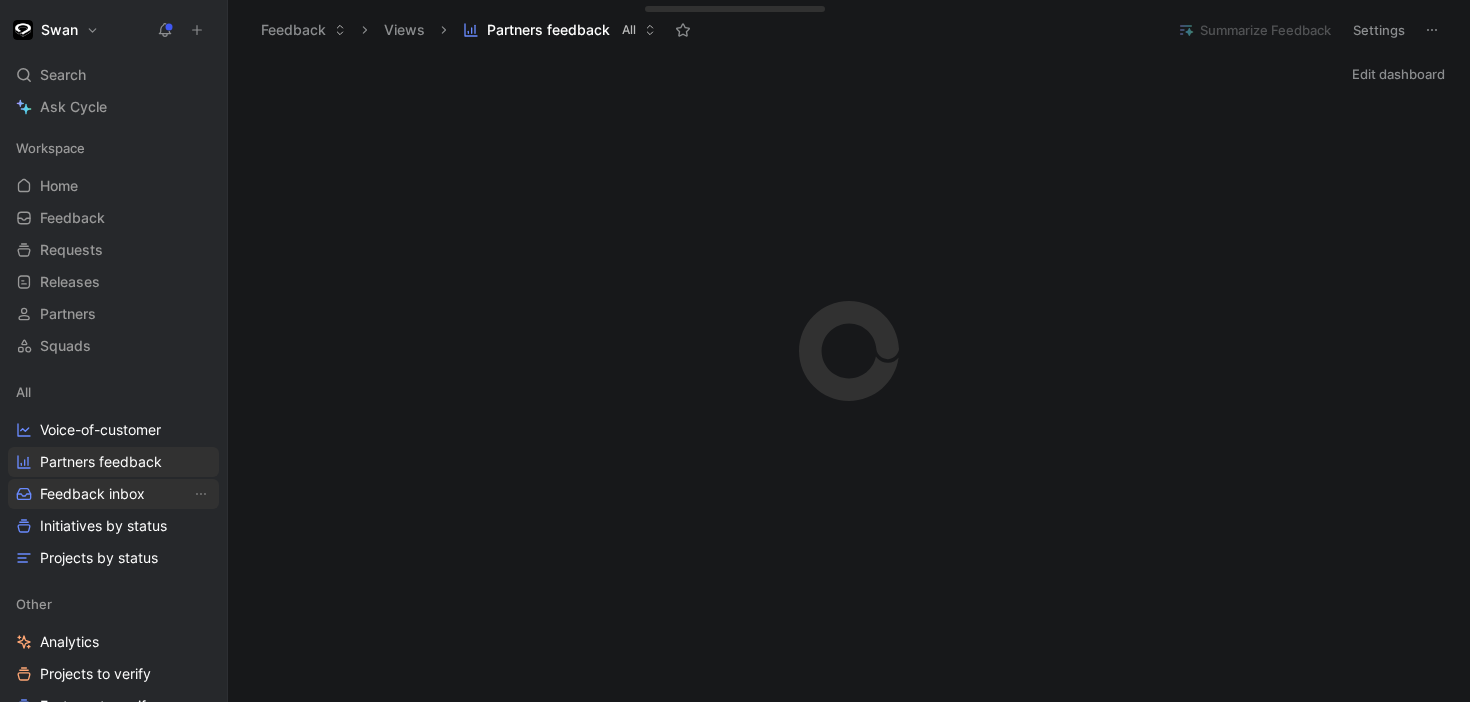 click on "Feedback inbox" at bounding box center (92, 494) 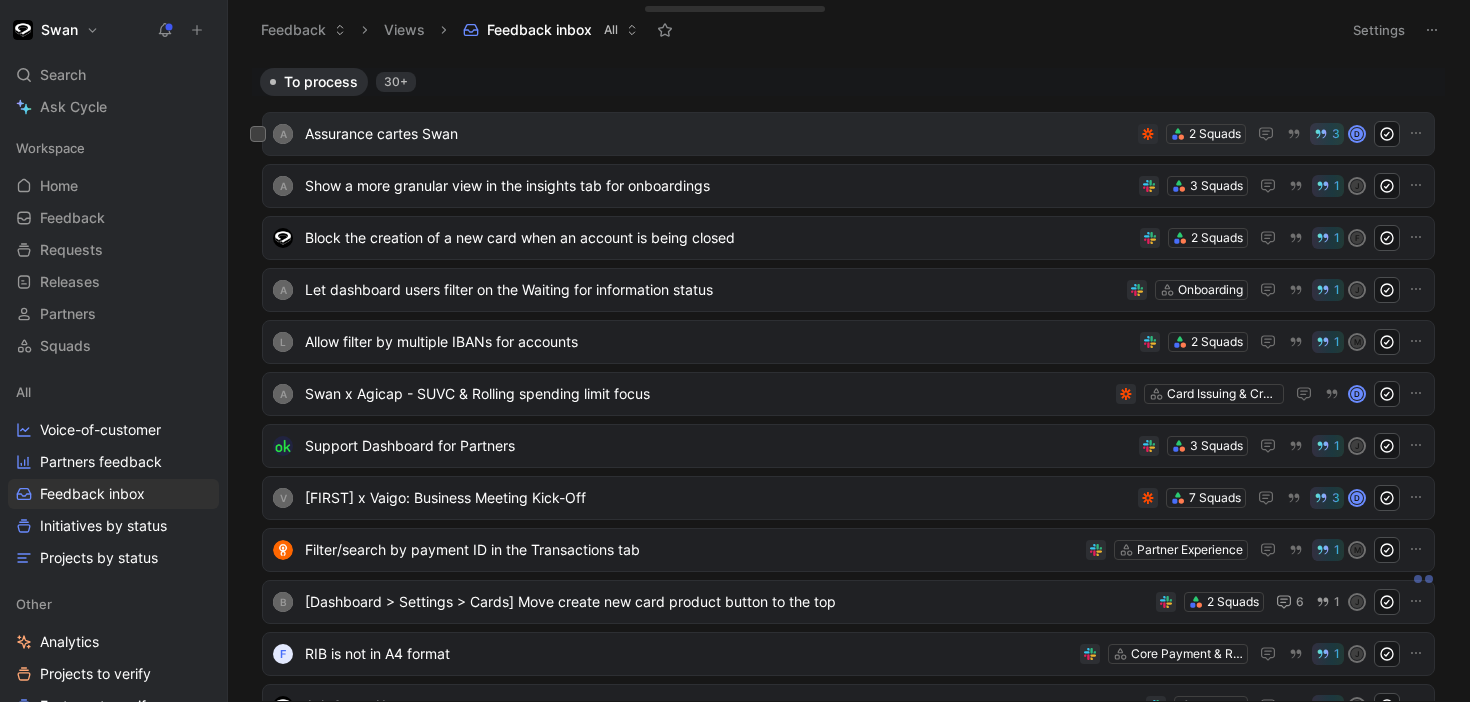 click on "Assurance cartes [COMPANY]" at bounding box center [717, 134] 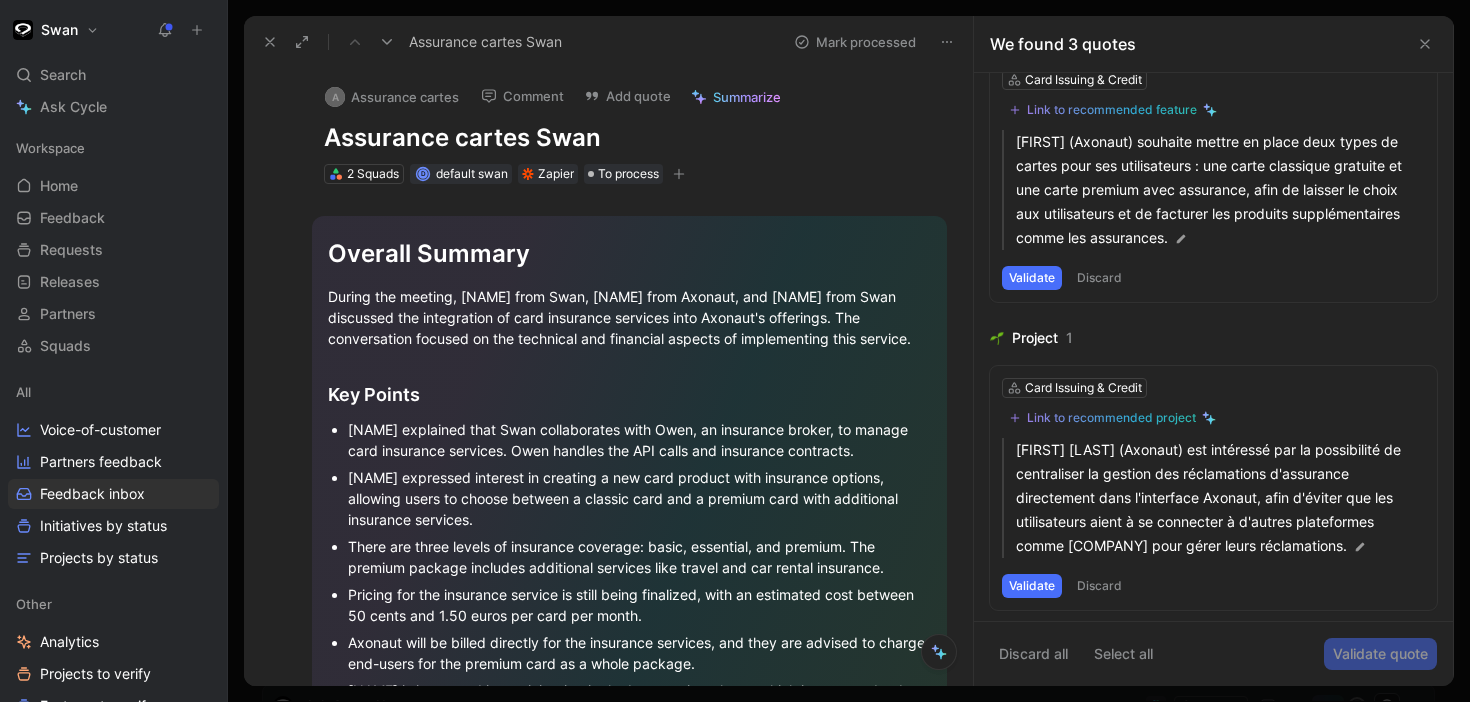 scroll, scrollTop: 368, scrollLeft: 0, axis: vertical 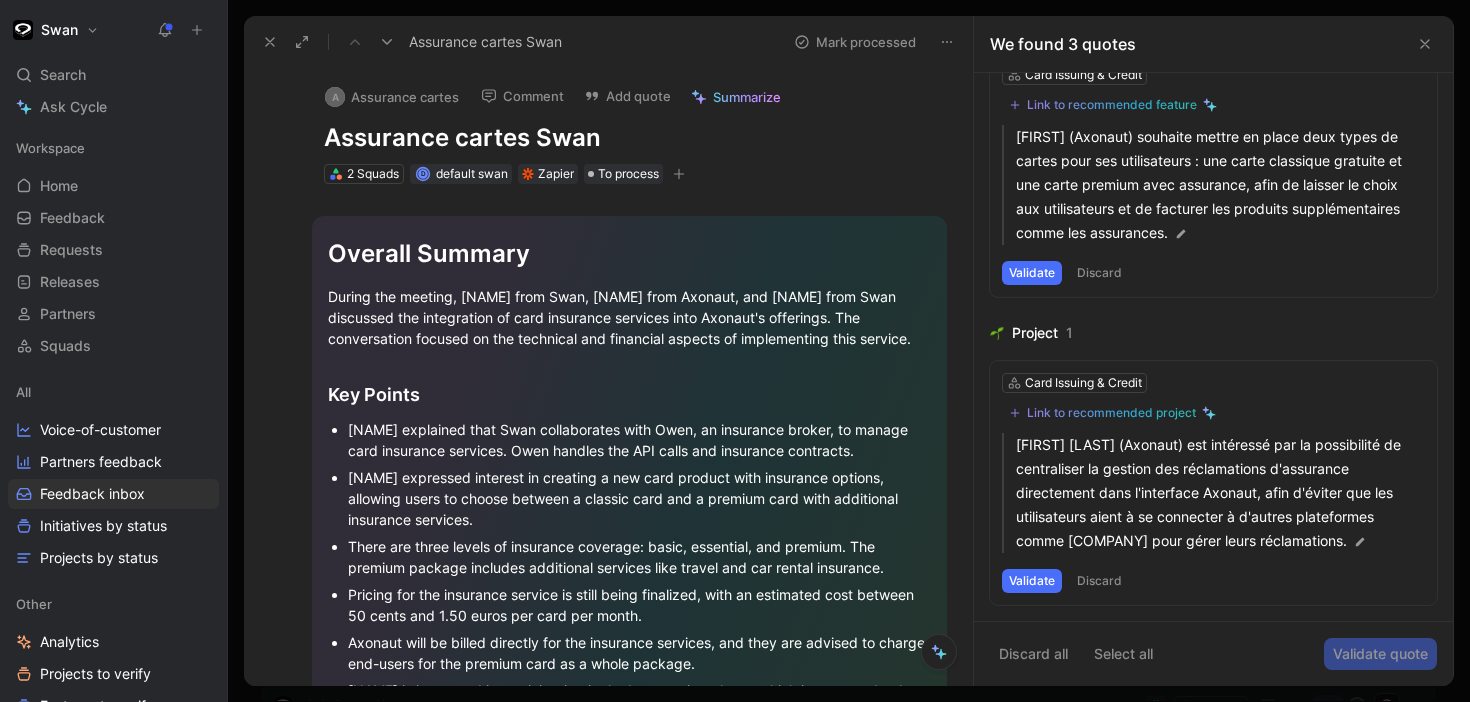click on "Assurance cartes Swan Mark processed" at bounding box center [608, 42] 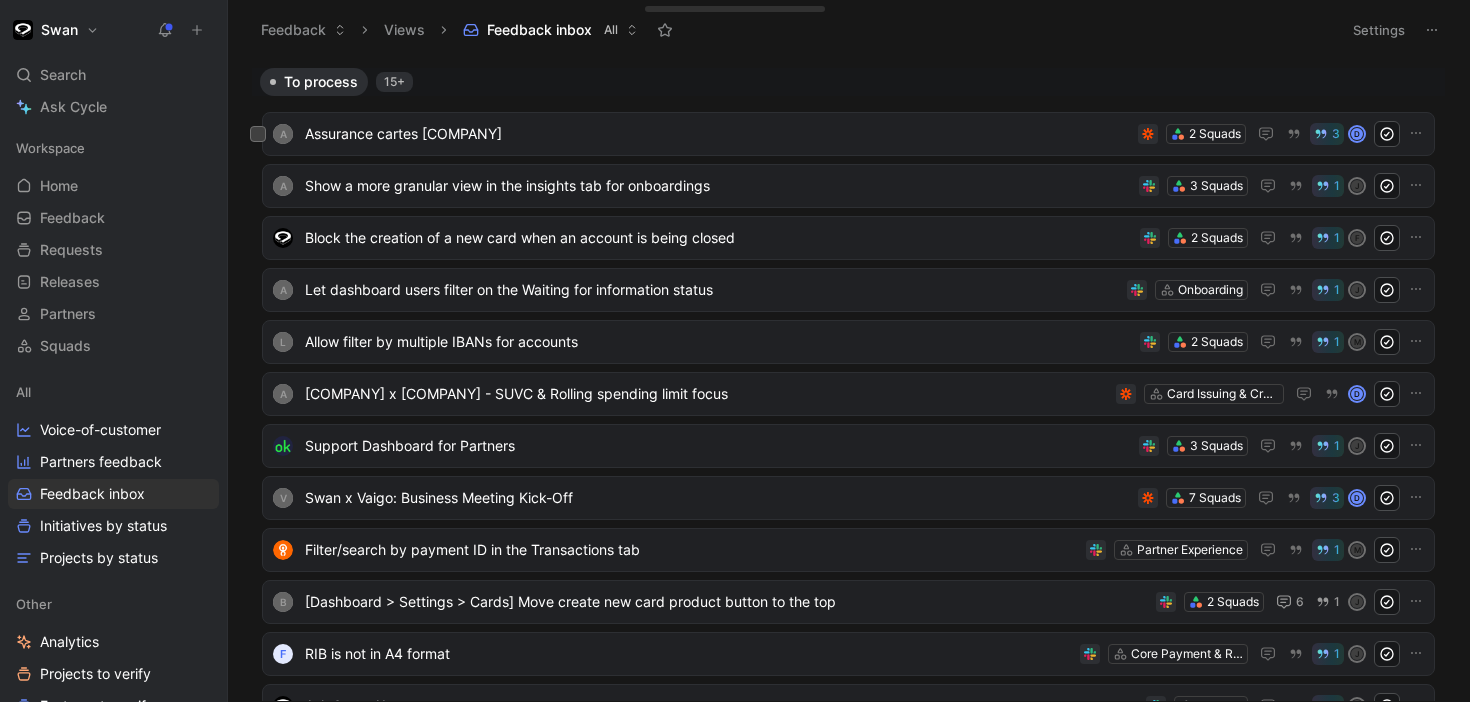 scroll, scrollTop: 0, scrollLeft: 0, axis: both 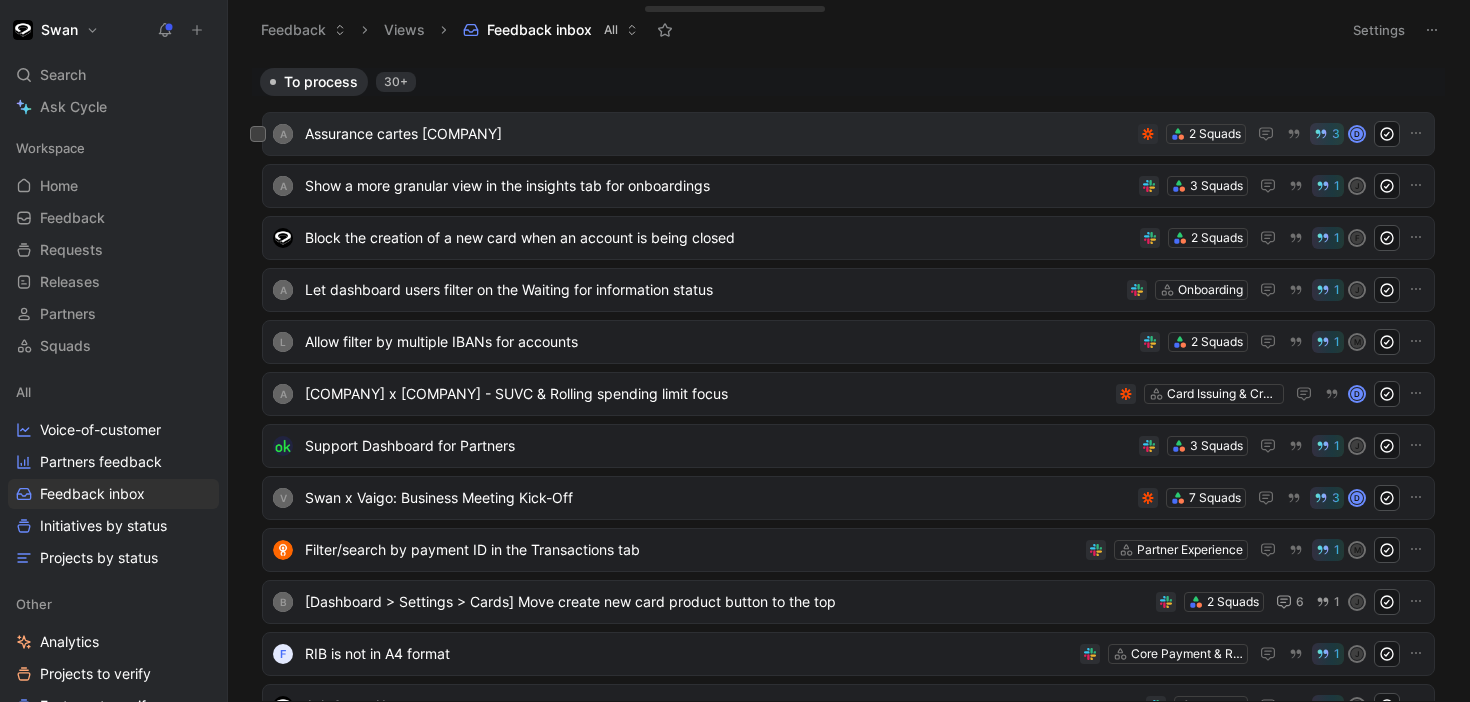 click on "Assurance cartes [COMPANY]" at bounding box center [717, 134] 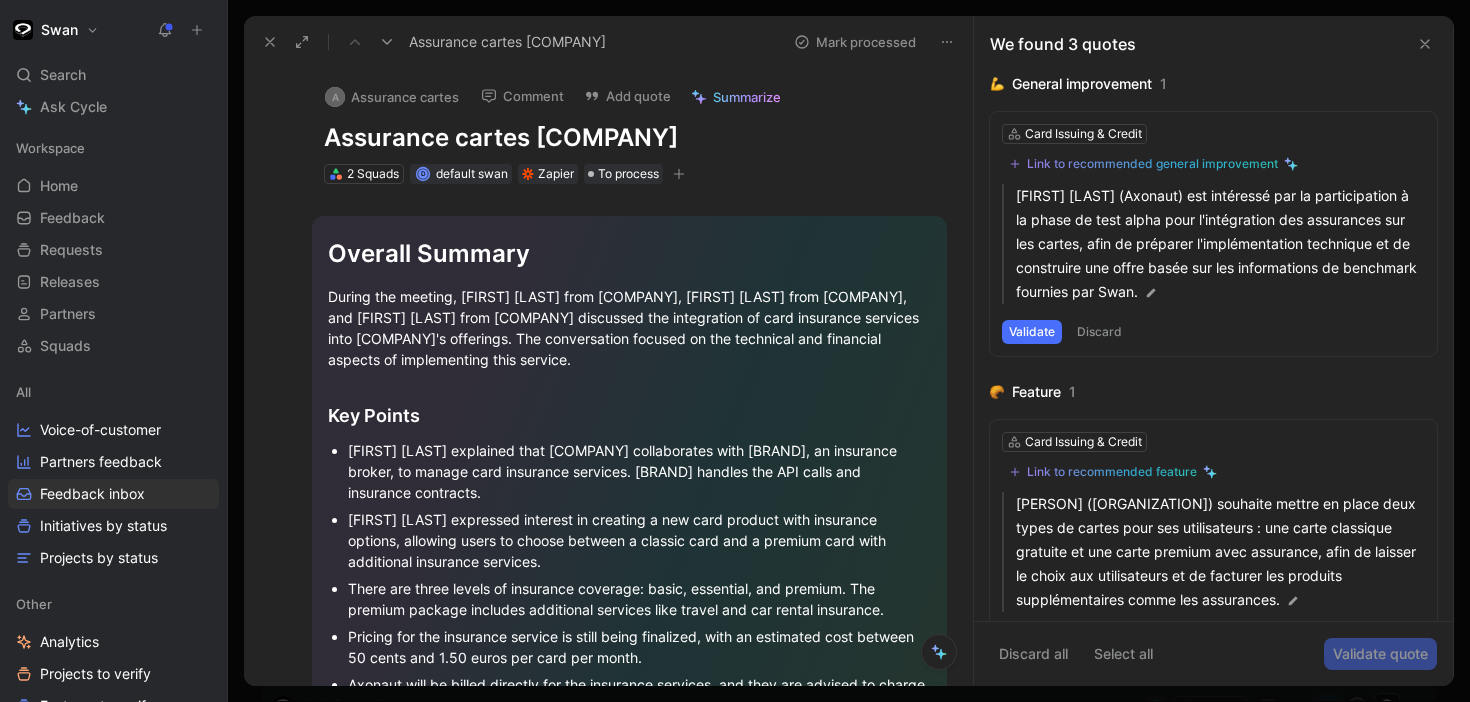 click at bounding box center (387, 42) 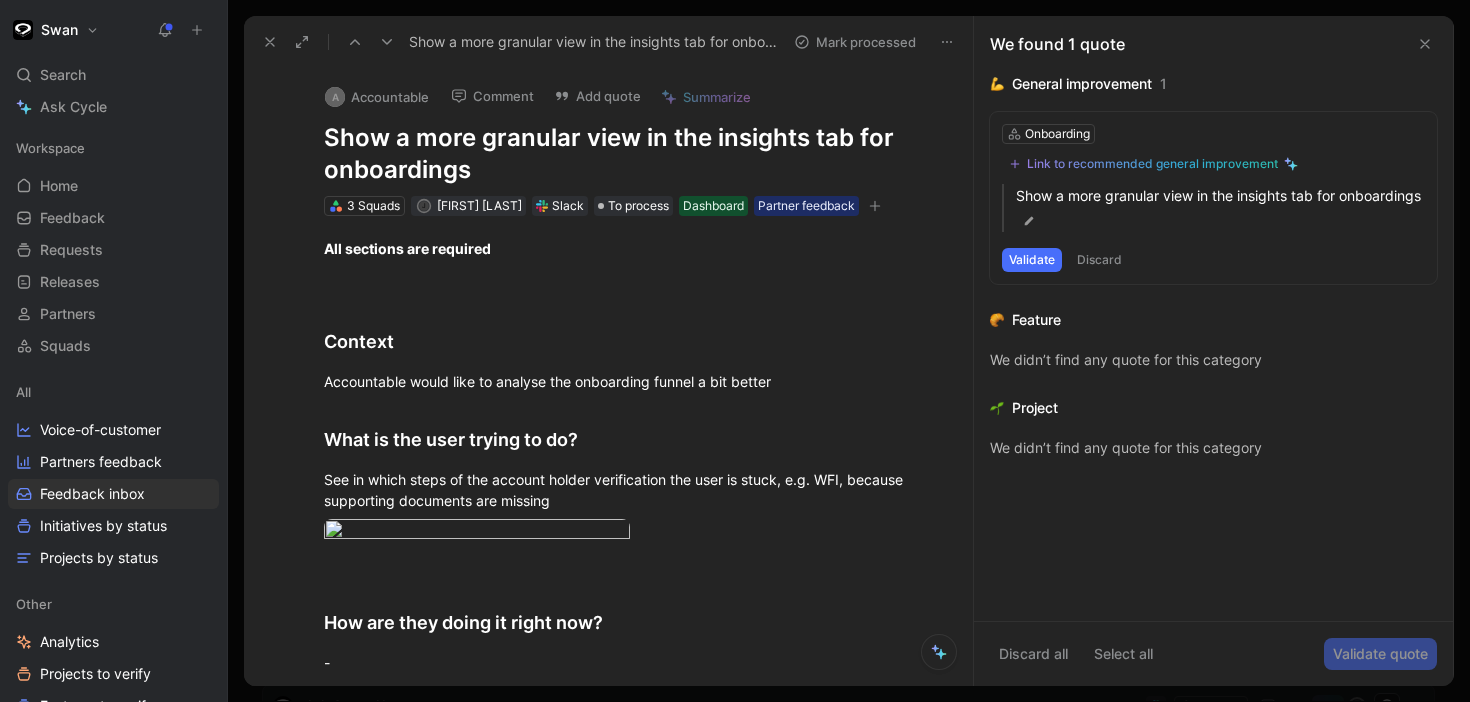 click at bounding box center [387, 42] 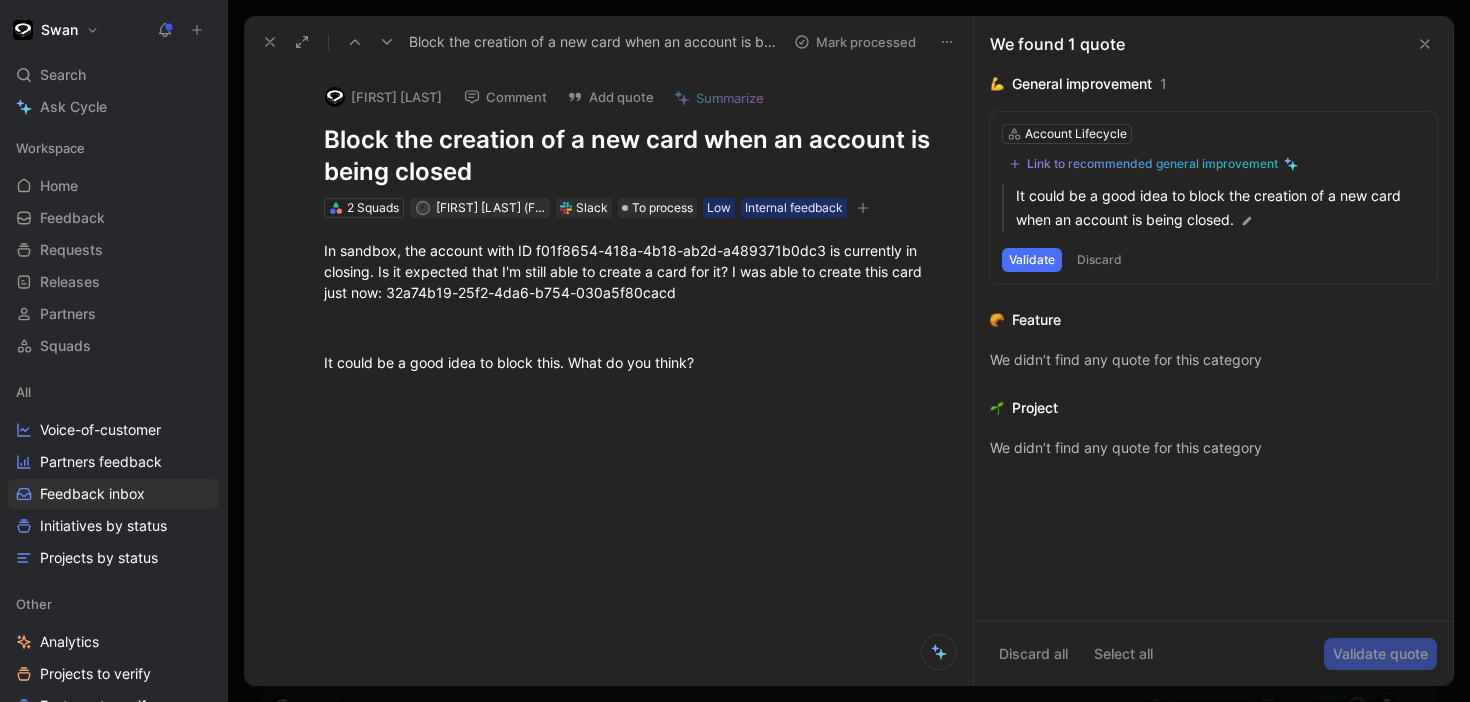 click at bounding box center [387, 42] 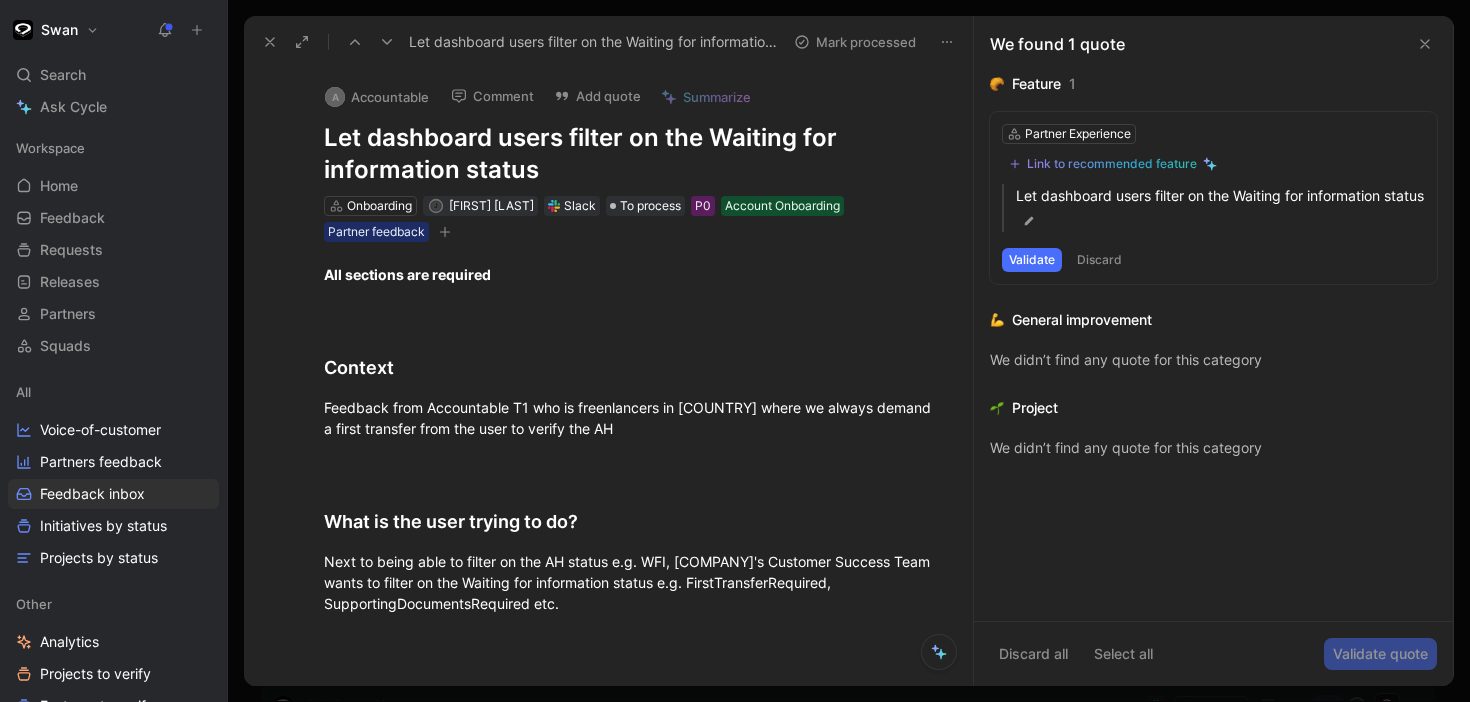 click at bounding box center (387, 42) 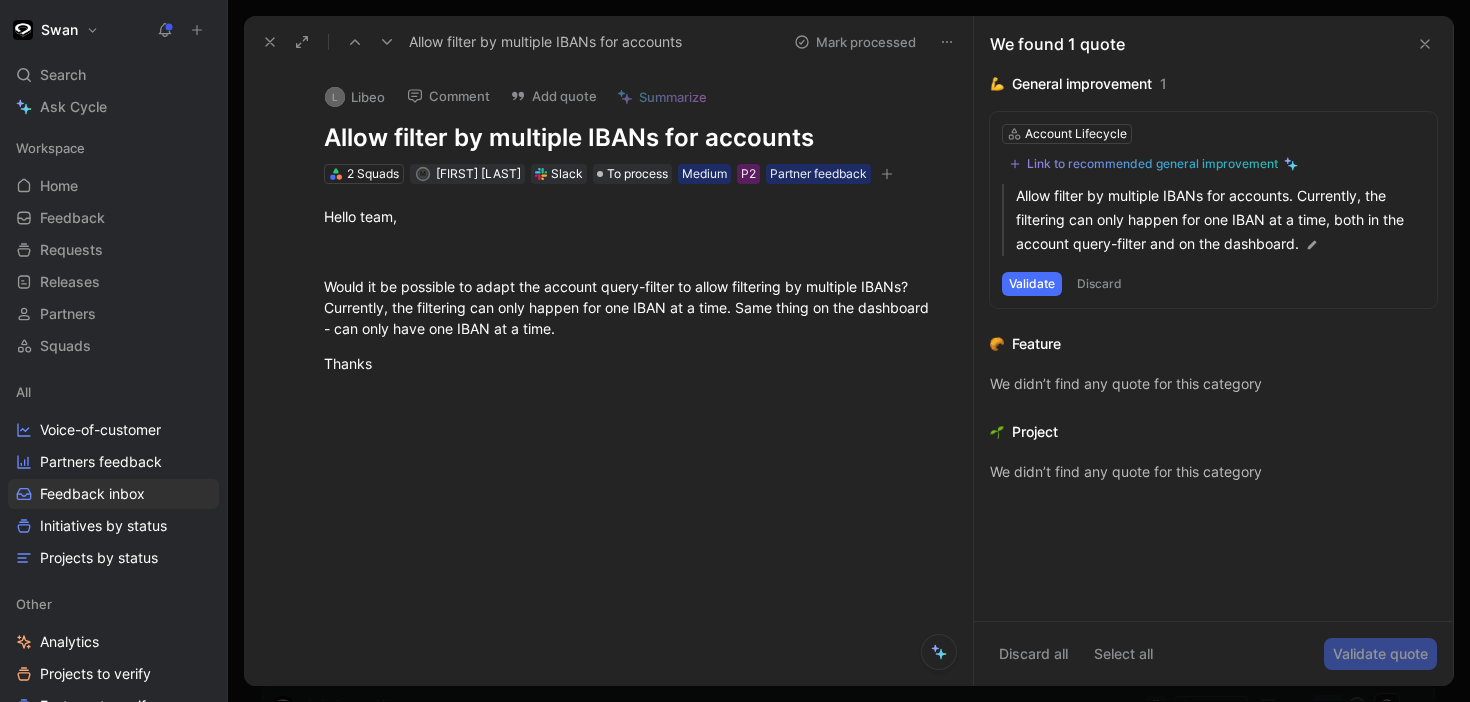 click 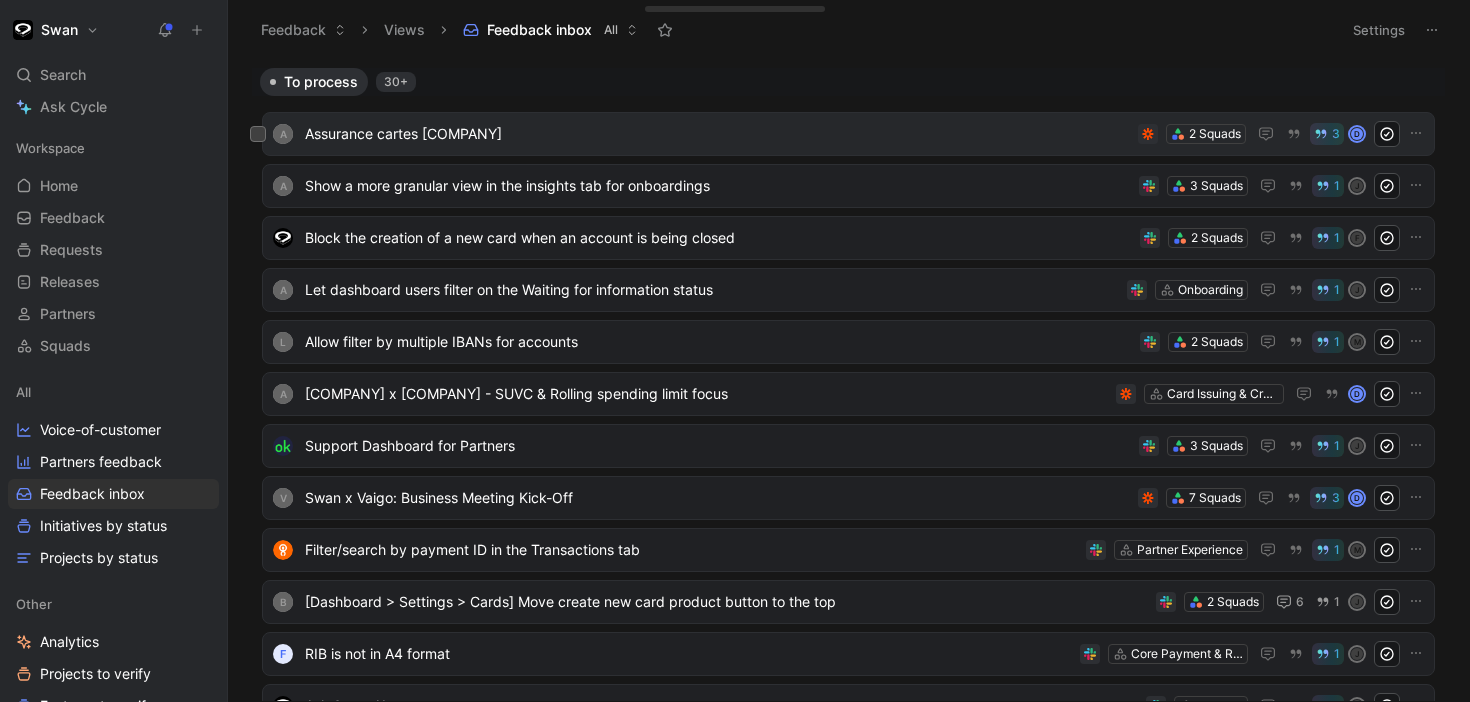 click on "Assurance cartes [COMPANY]" at bounding box center (717, 134) 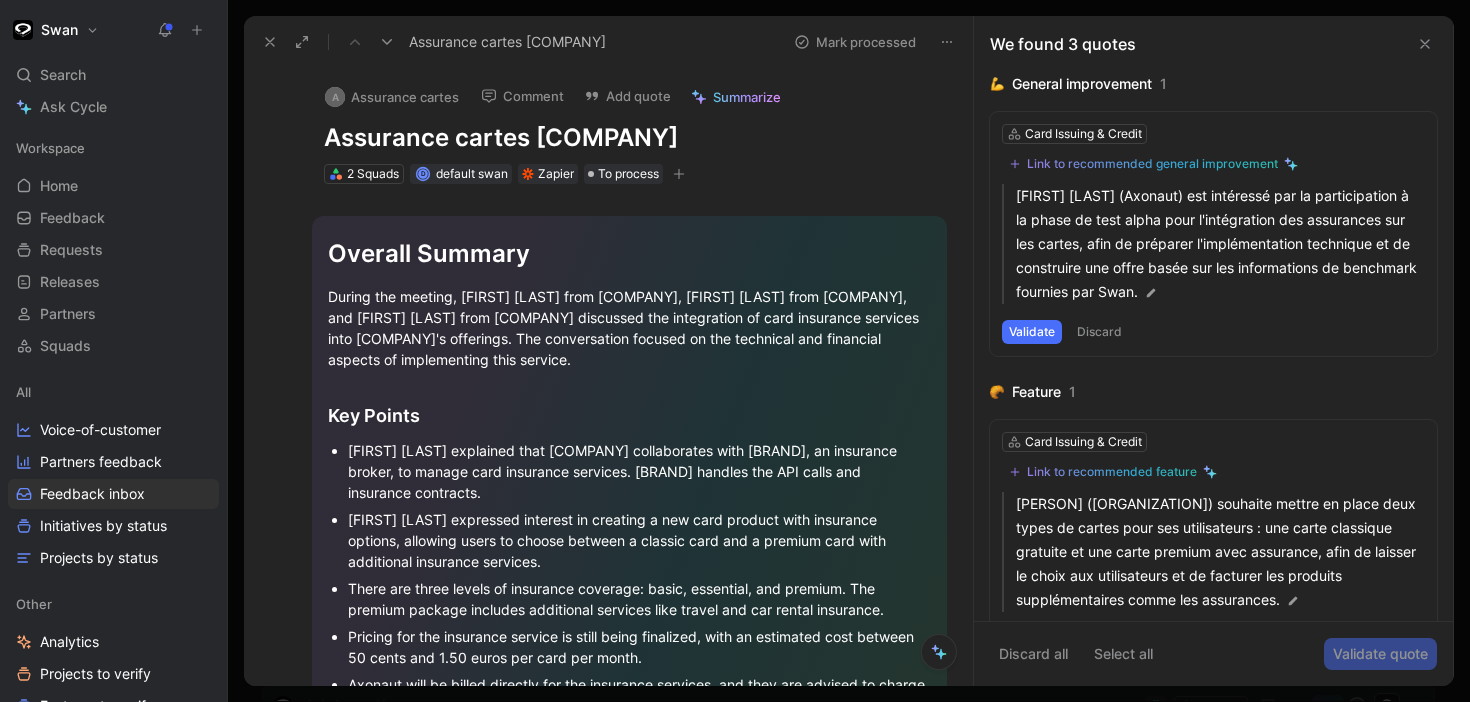 click on "Discard" at bounding box center (1099, 332) 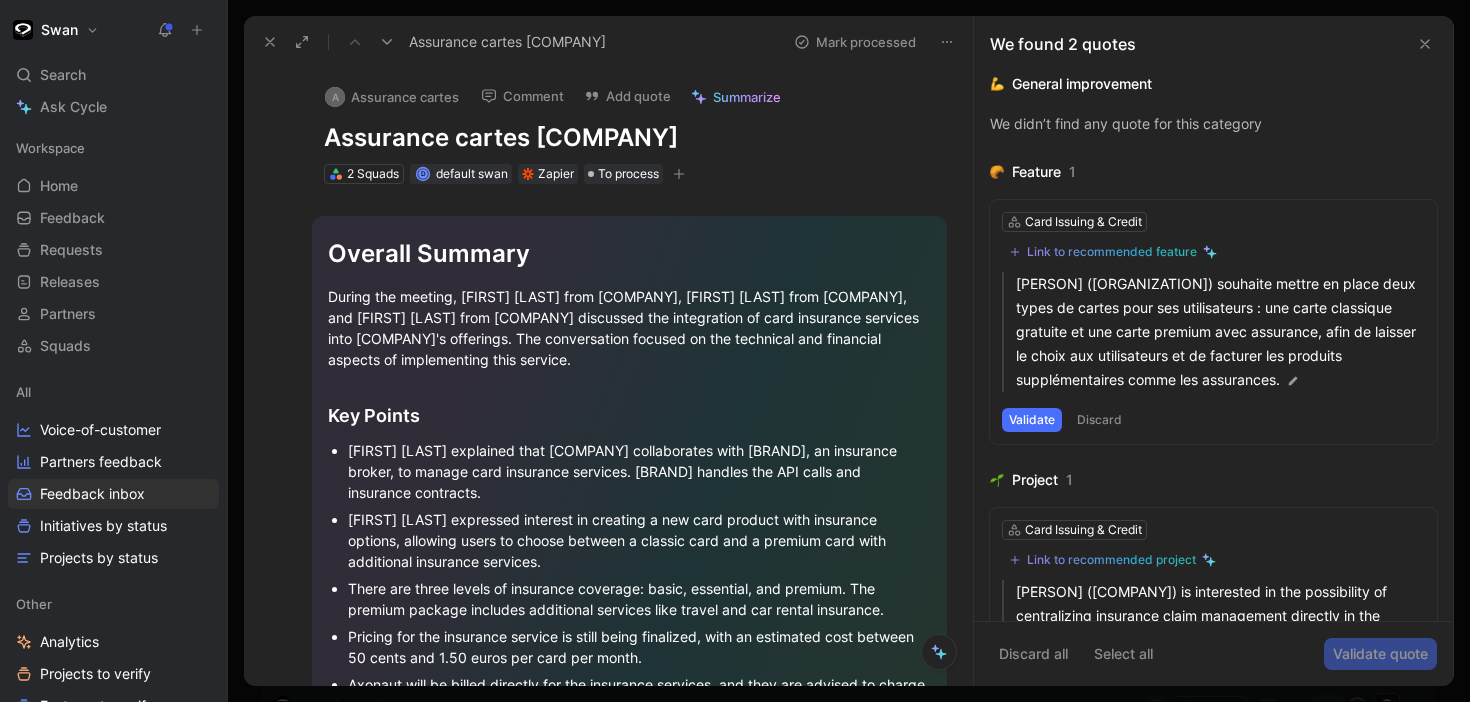 click on "Discard" at bounding box center (1099, 420) 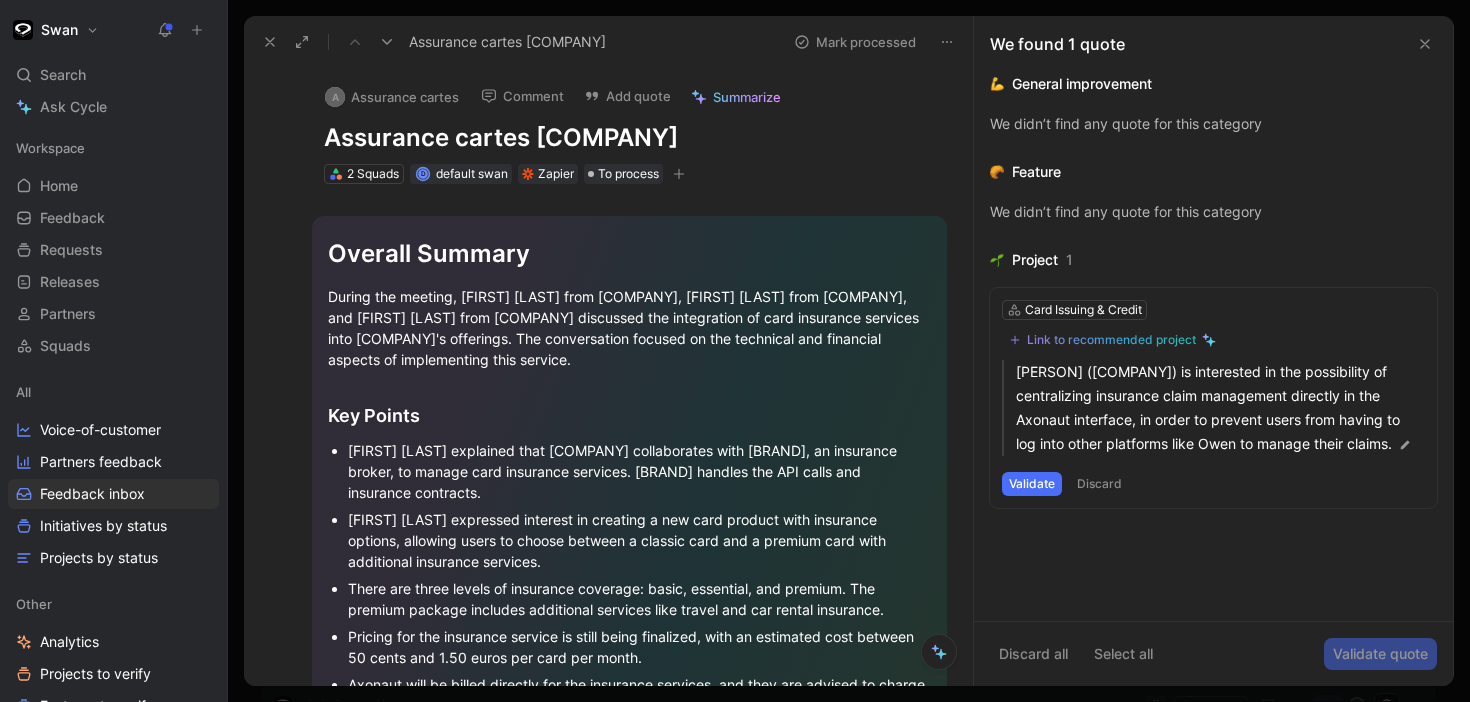 click on "Discard" at bounding box center (1099, 484) 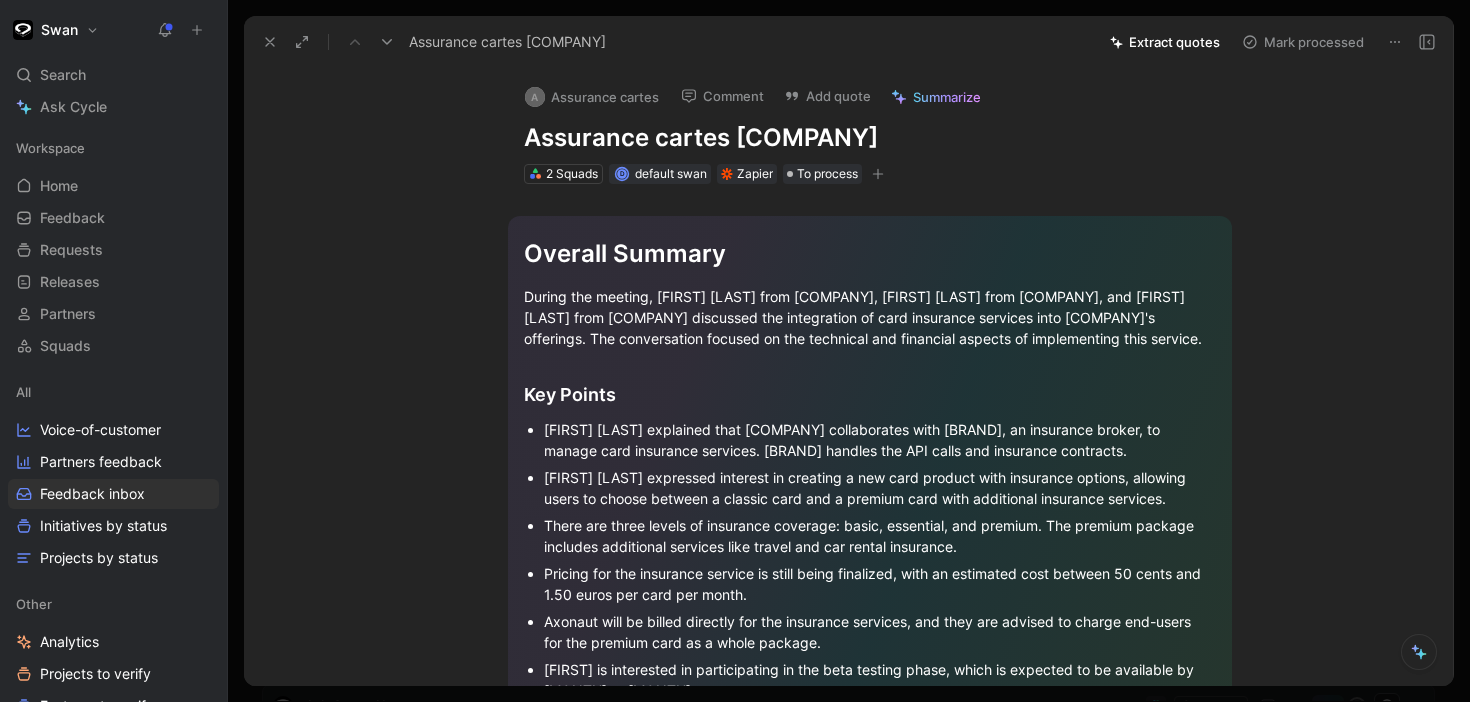 click on "Extract quotes" at bounding box center (1165, 42) 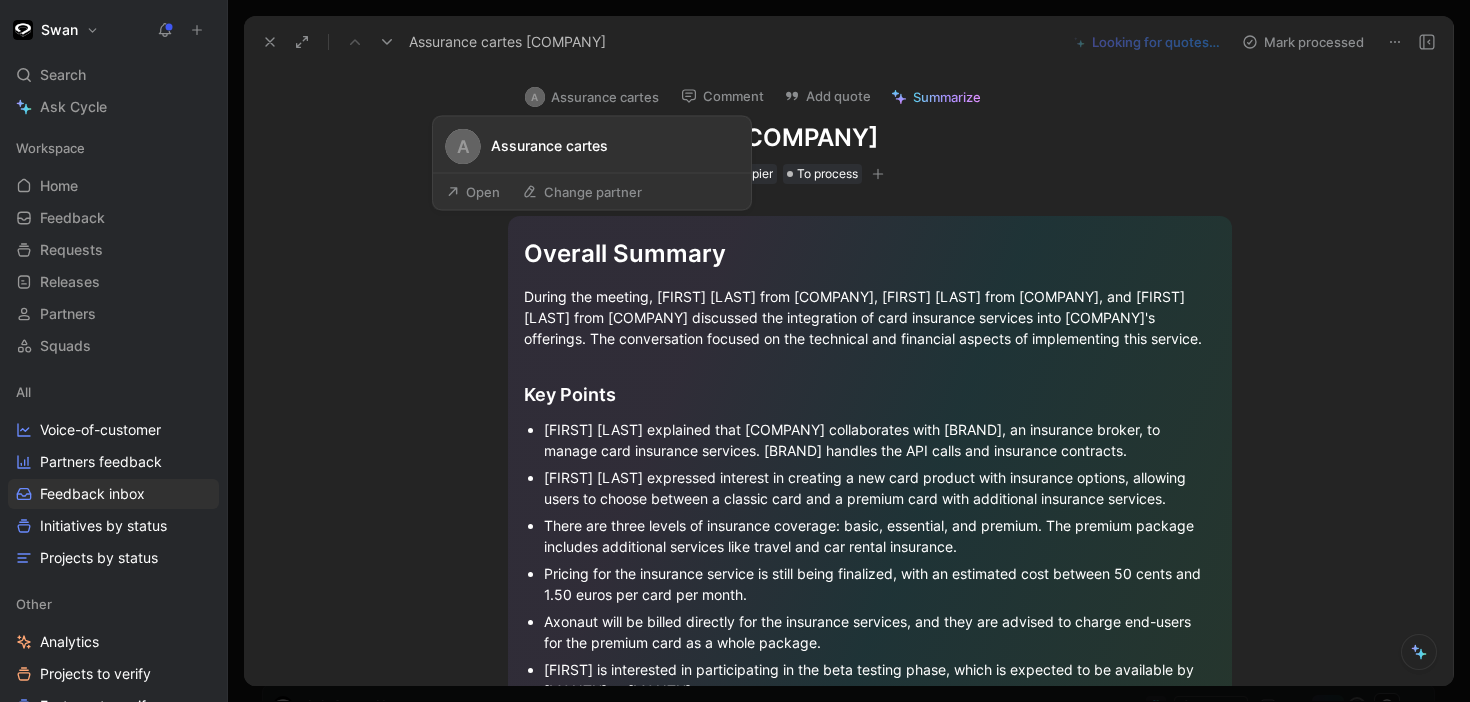 click on "A Assurance cartes" at bounding box center [592, 97] 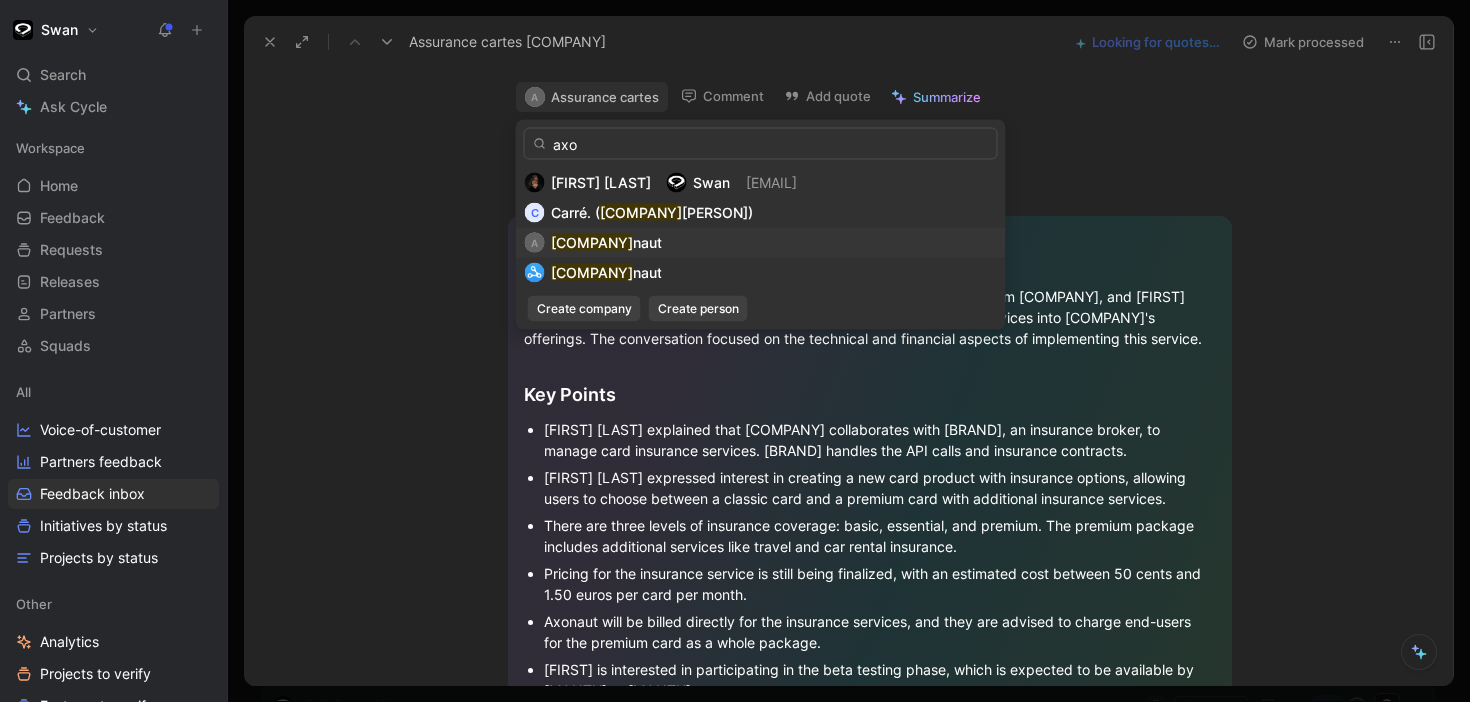 type on "axo" 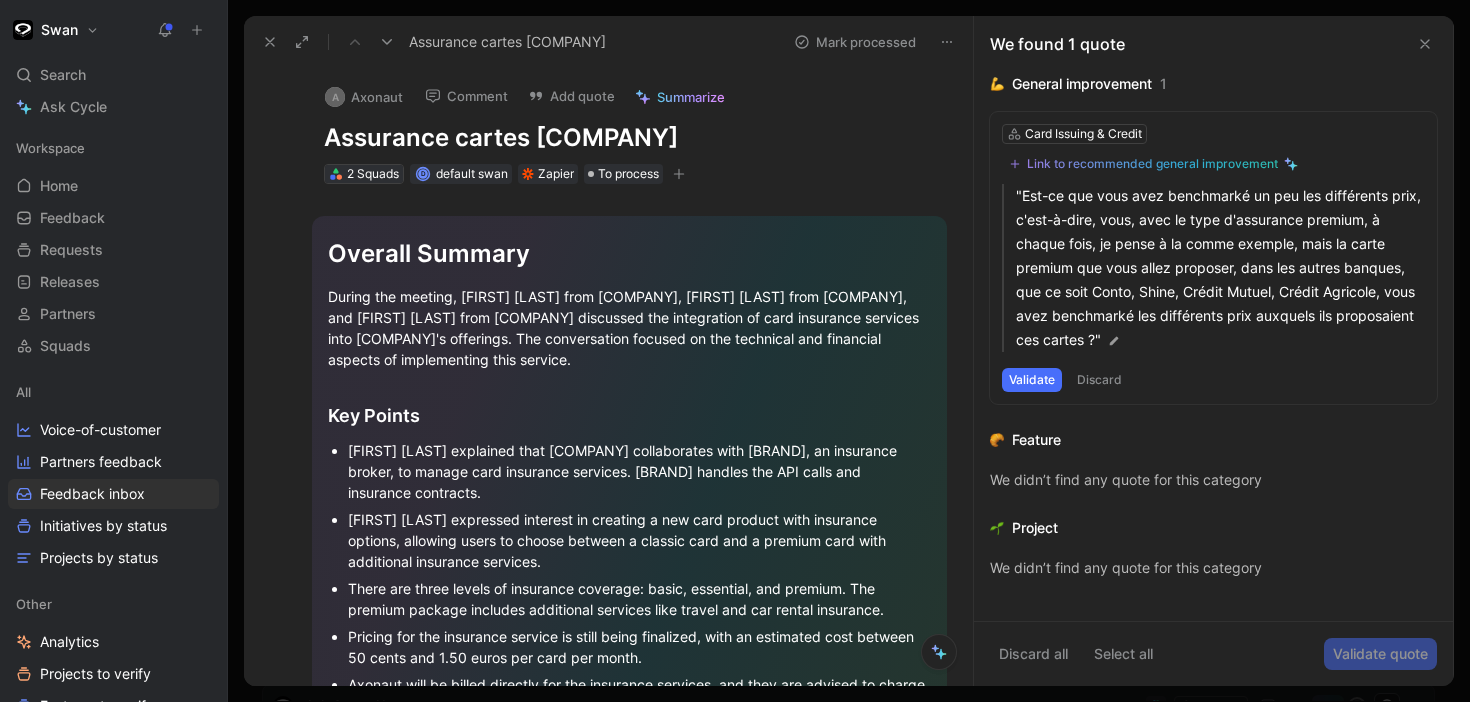 click on "2 Squads" at bounding box center [373, 174] 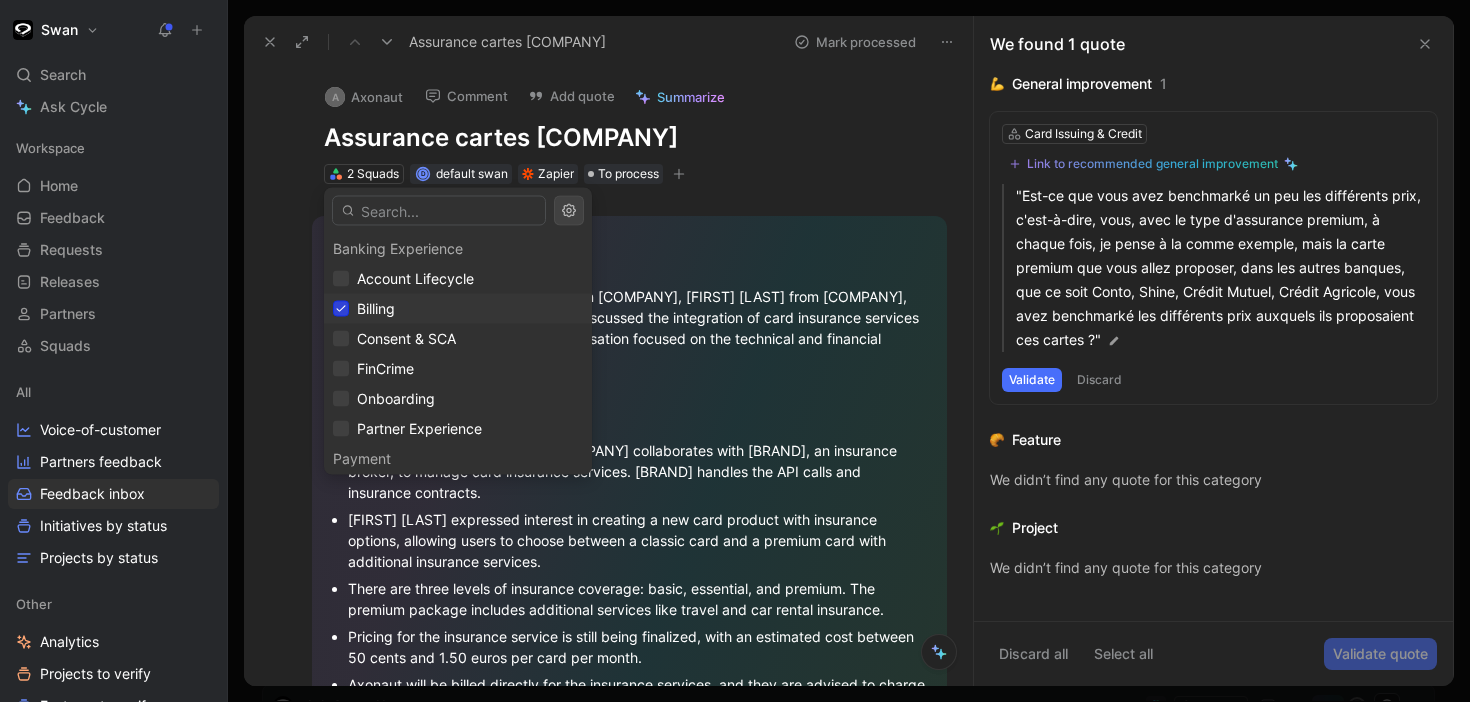 click 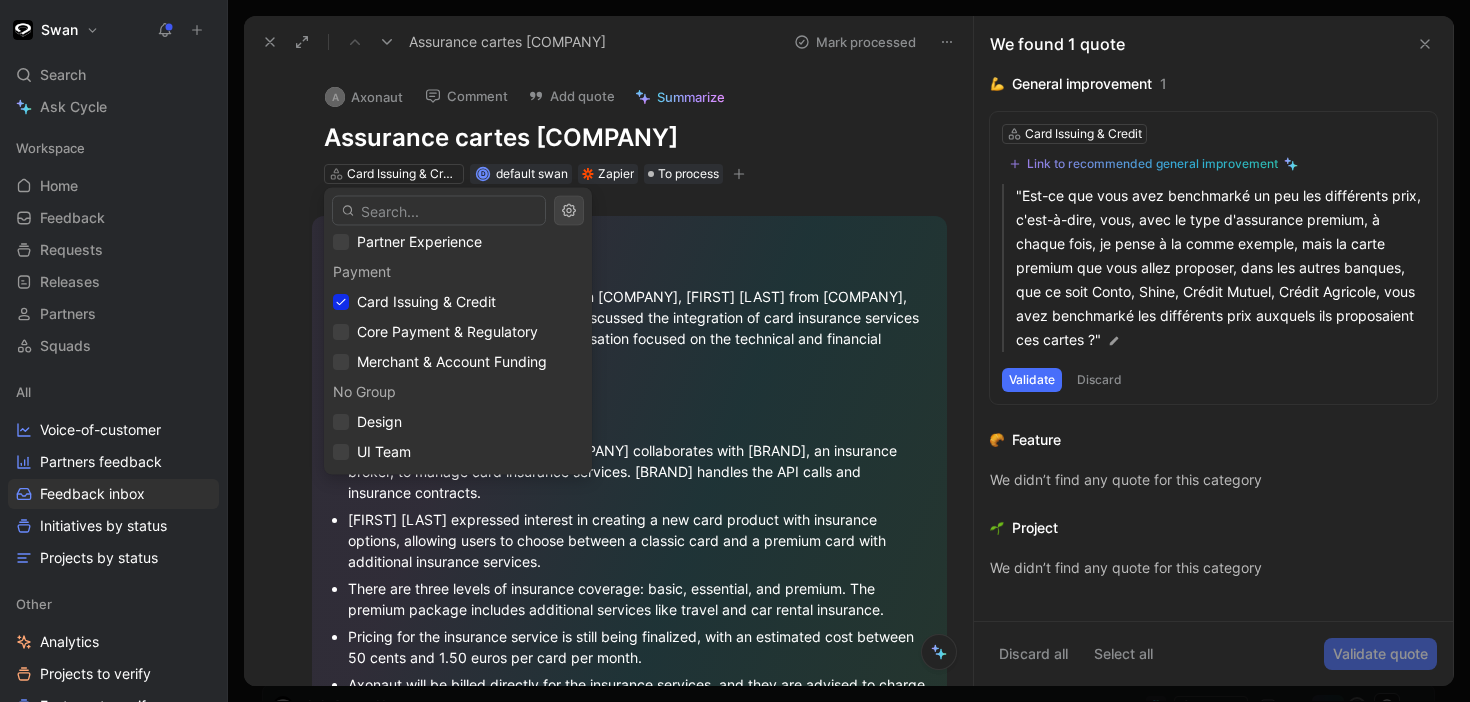 scroll, scrollTop: 170, scrollLeft: 0, axis: vertical 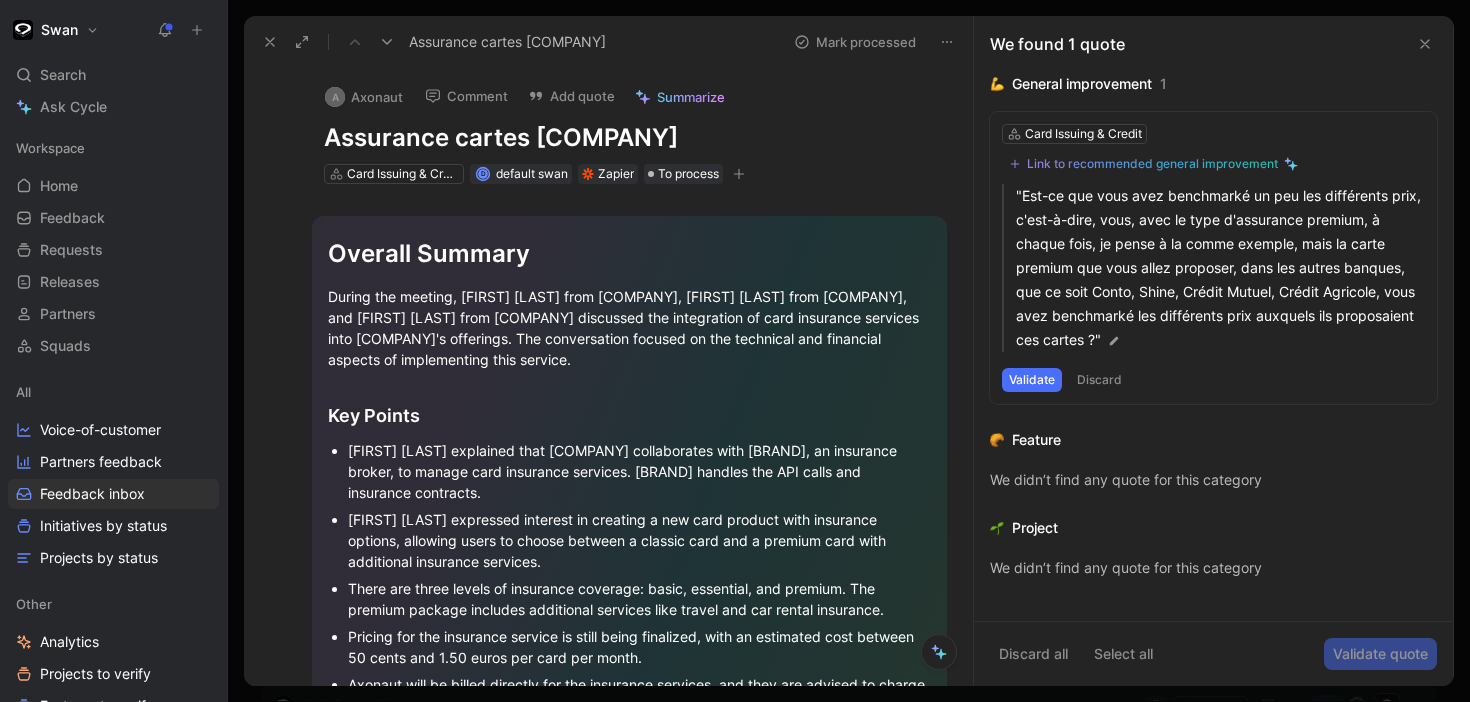 click at bounding box center [387, 42] 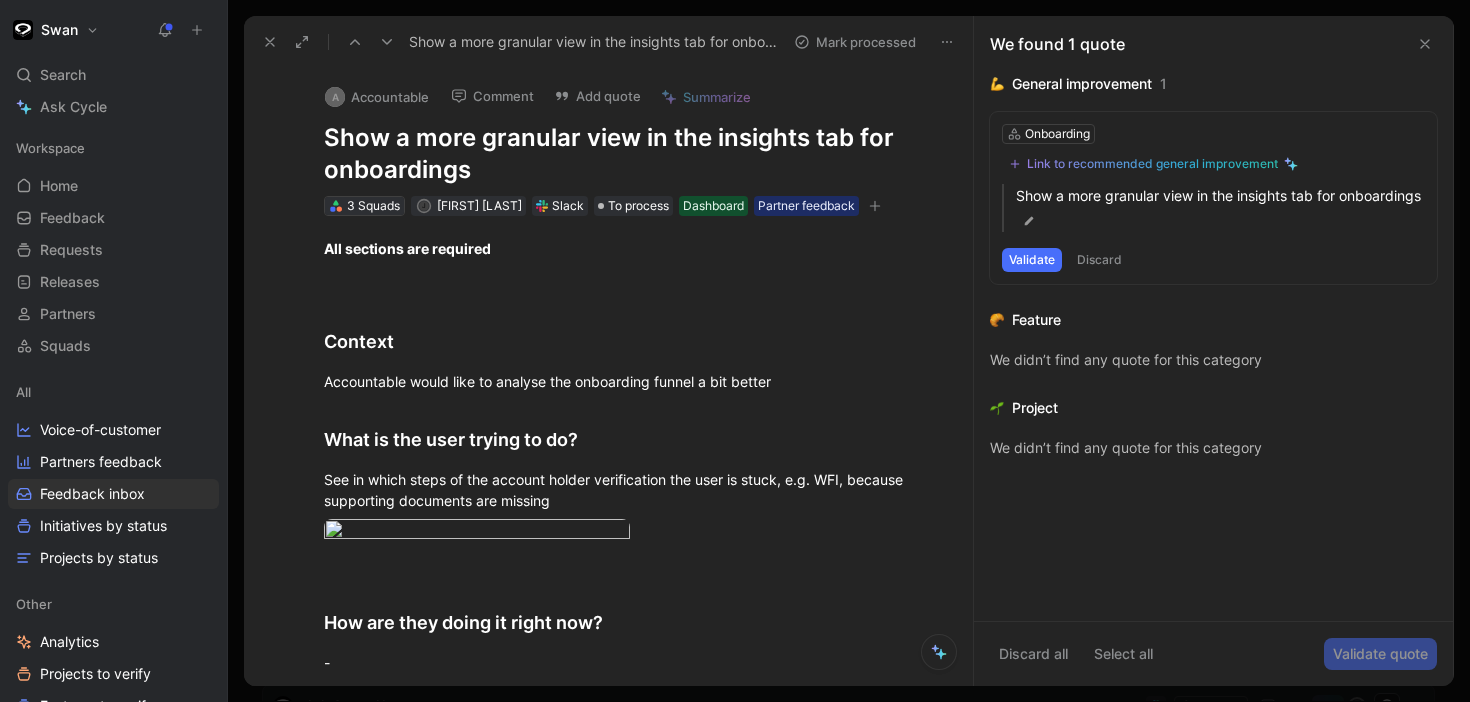 click on "3 Squads" at bounding box center (373, 206) 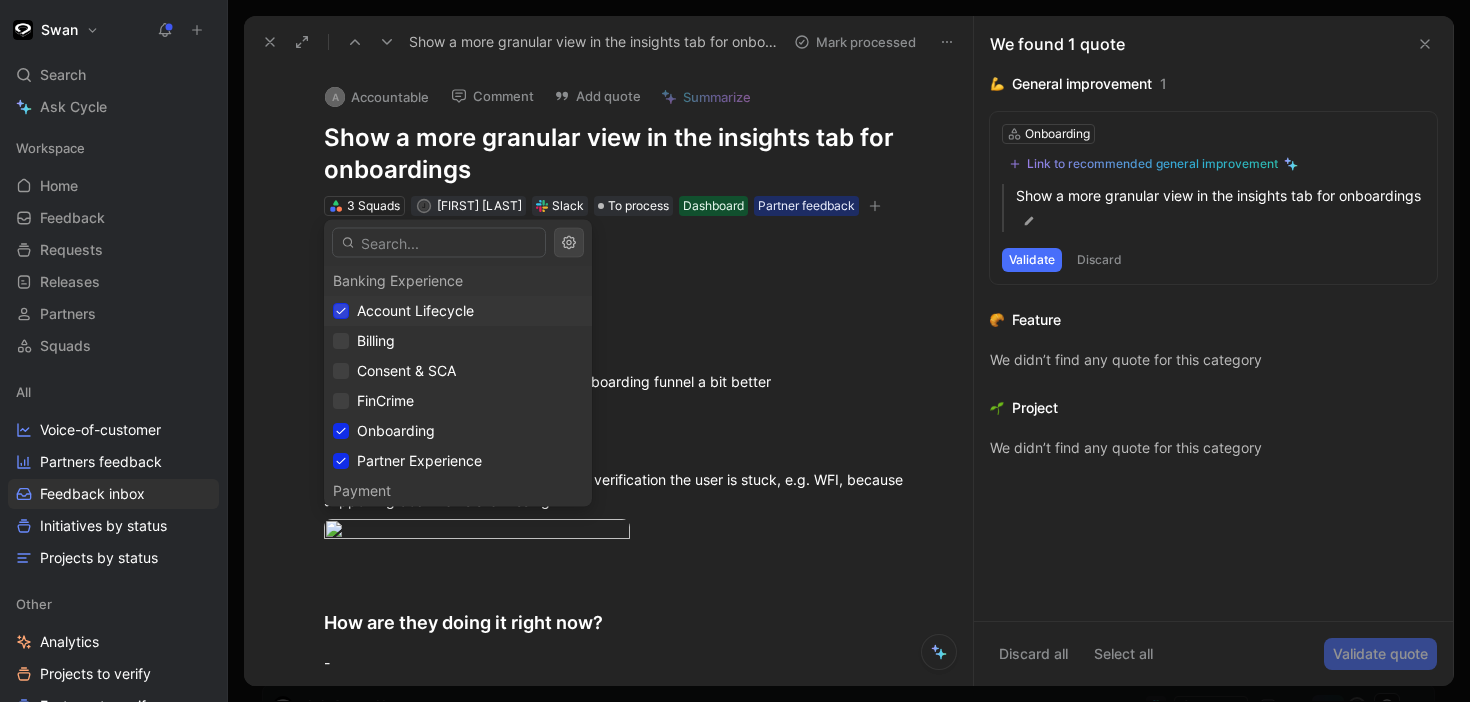 click 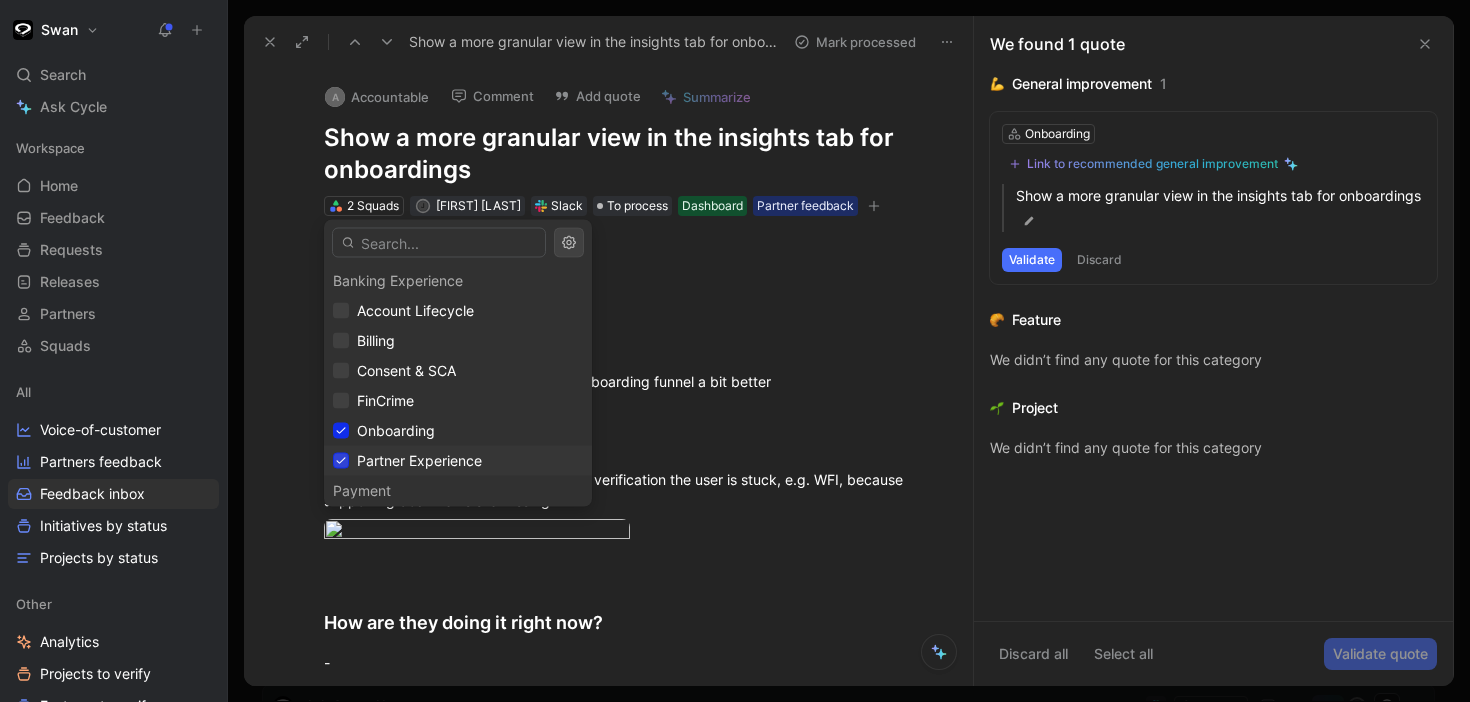 click at bounding box center [341, 461] 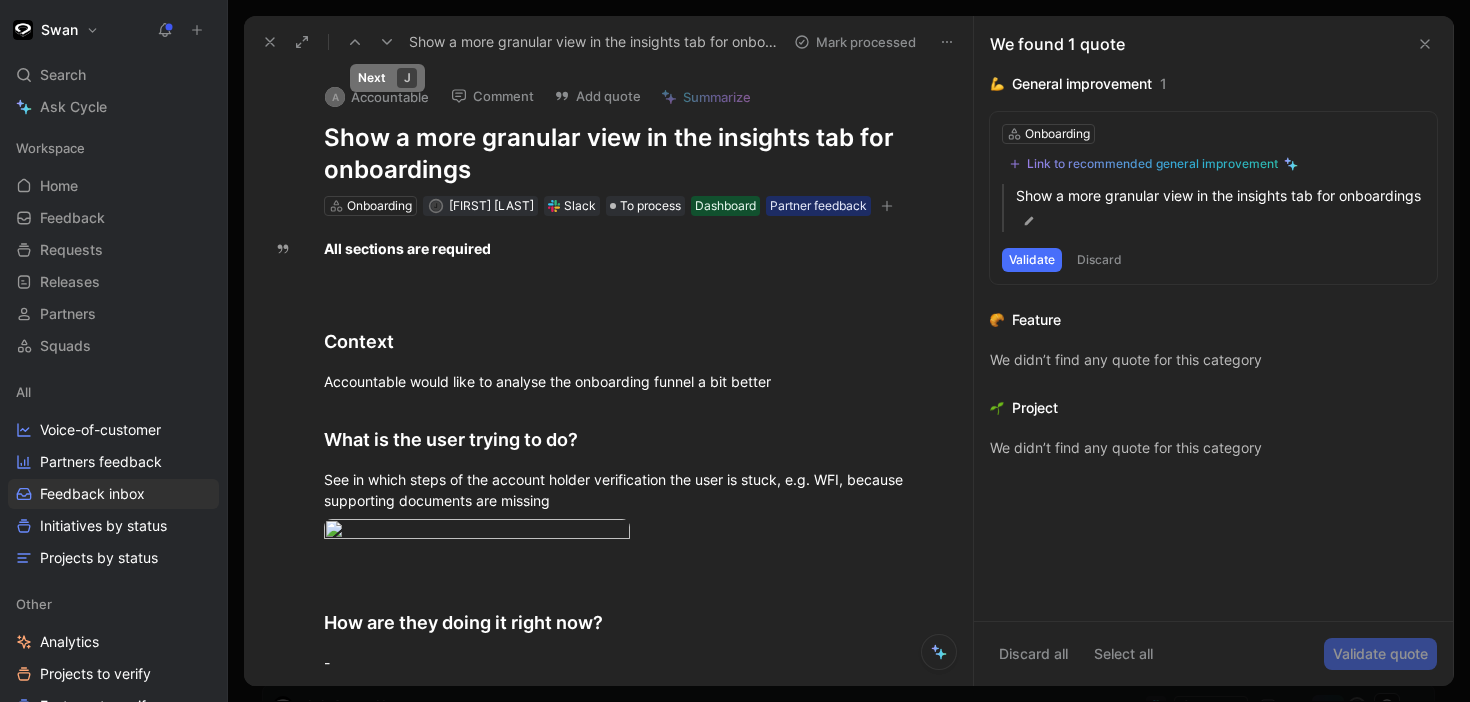 click at bounding box center [387, 42] 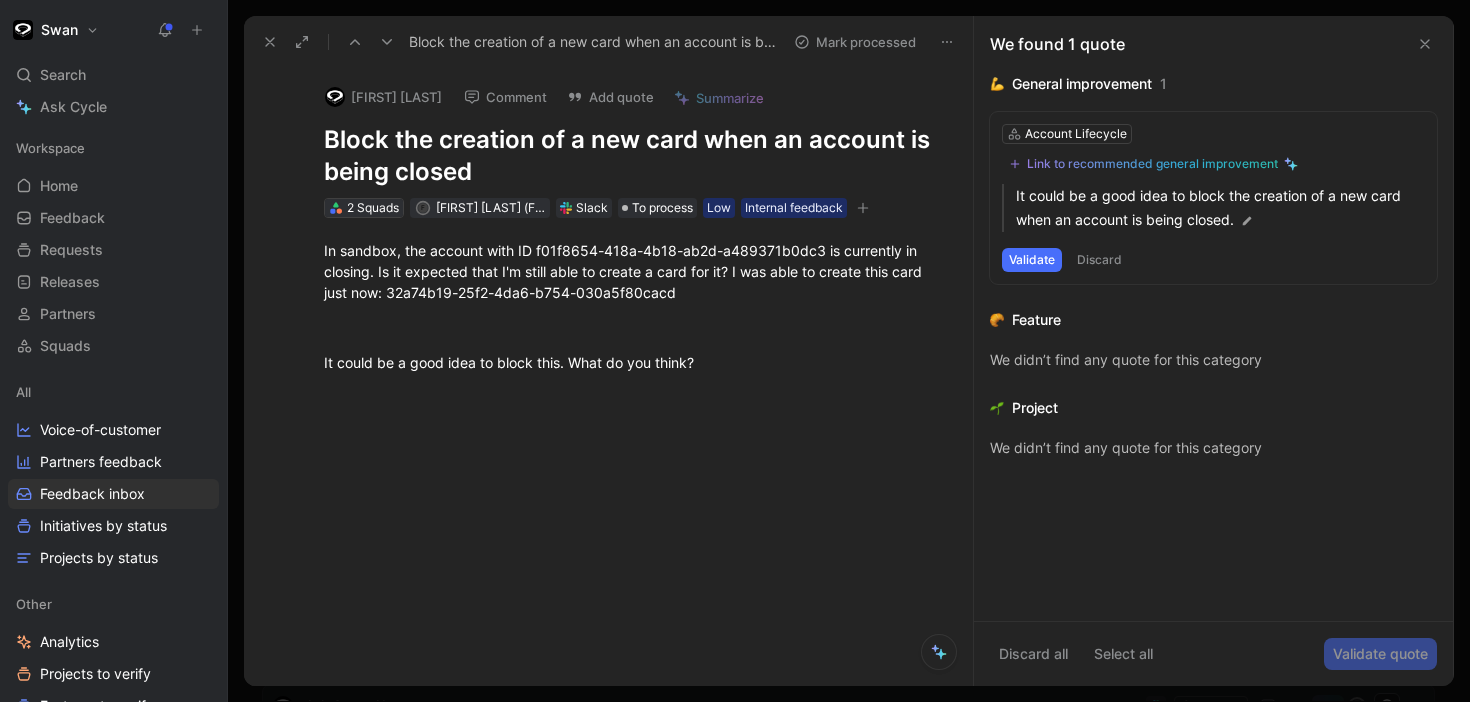 click on "2 Squads" at bounding box center (373, 208) 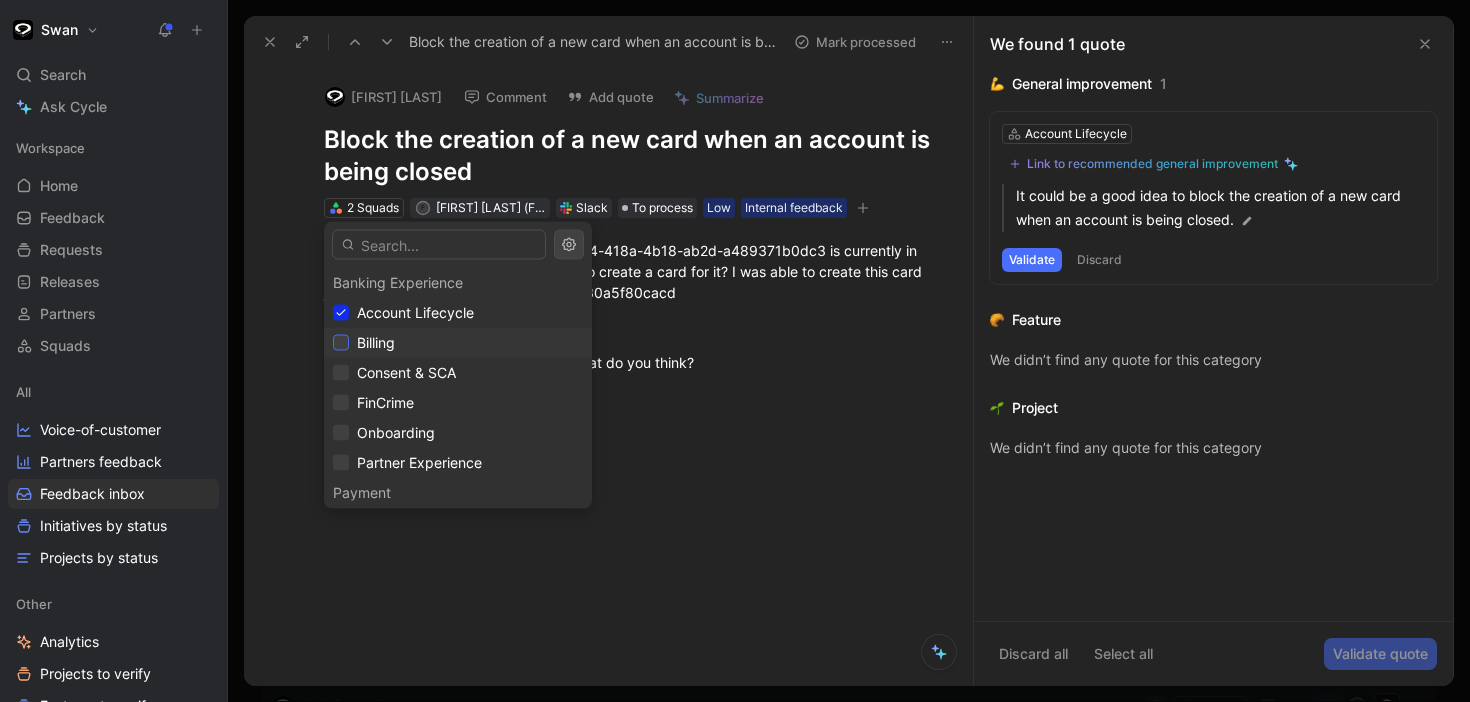 scroll, scrollTop: 187, scrollLeft: 0, axis: vertical 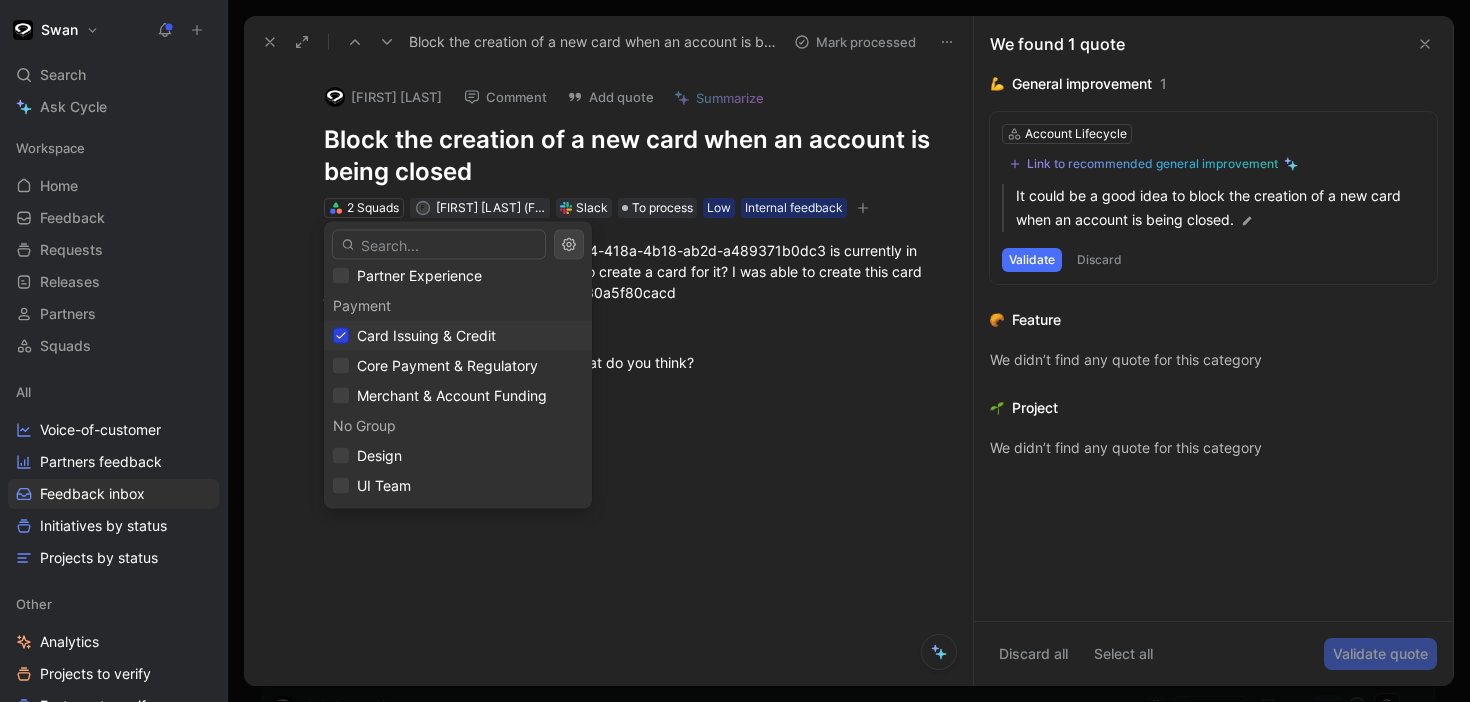 click at bounding box center (341, 336) 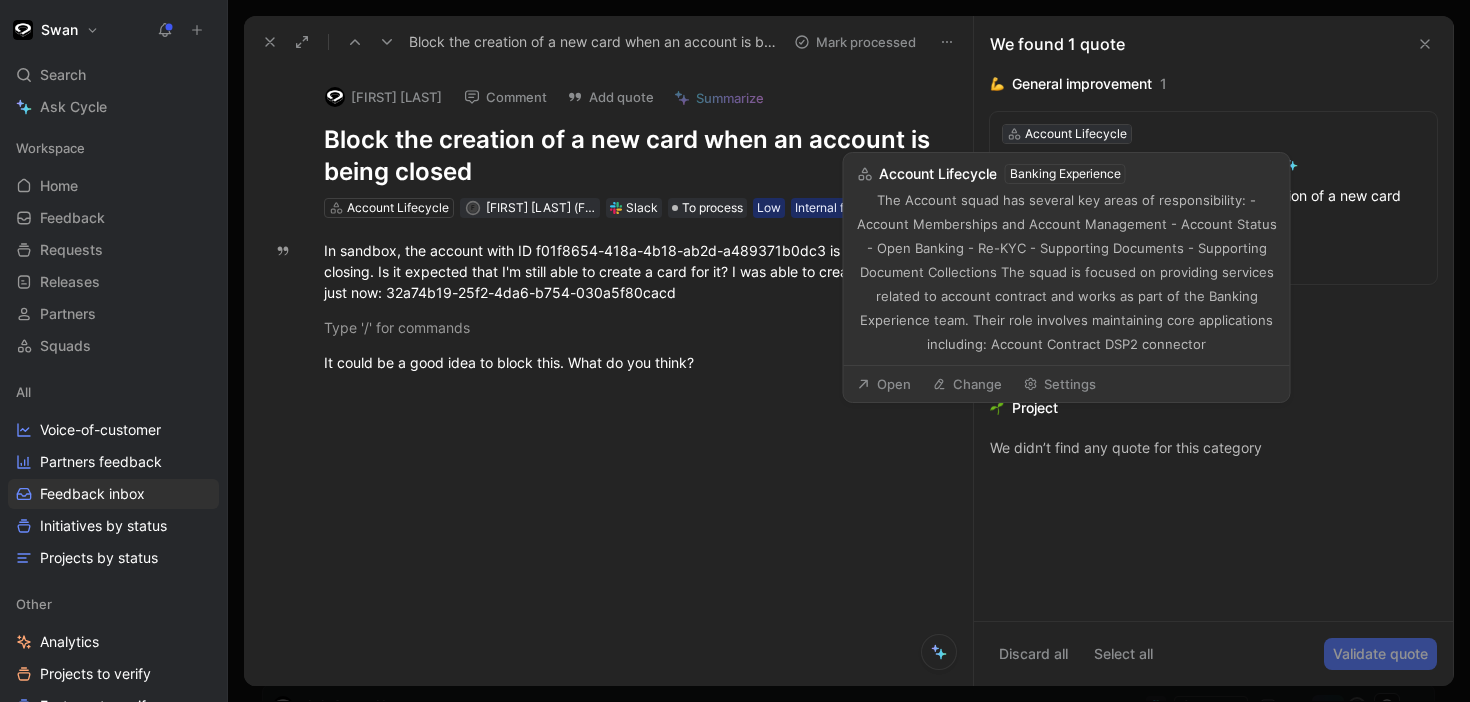 click on "Account Lifecycle" at bounding box center (1076, 134) 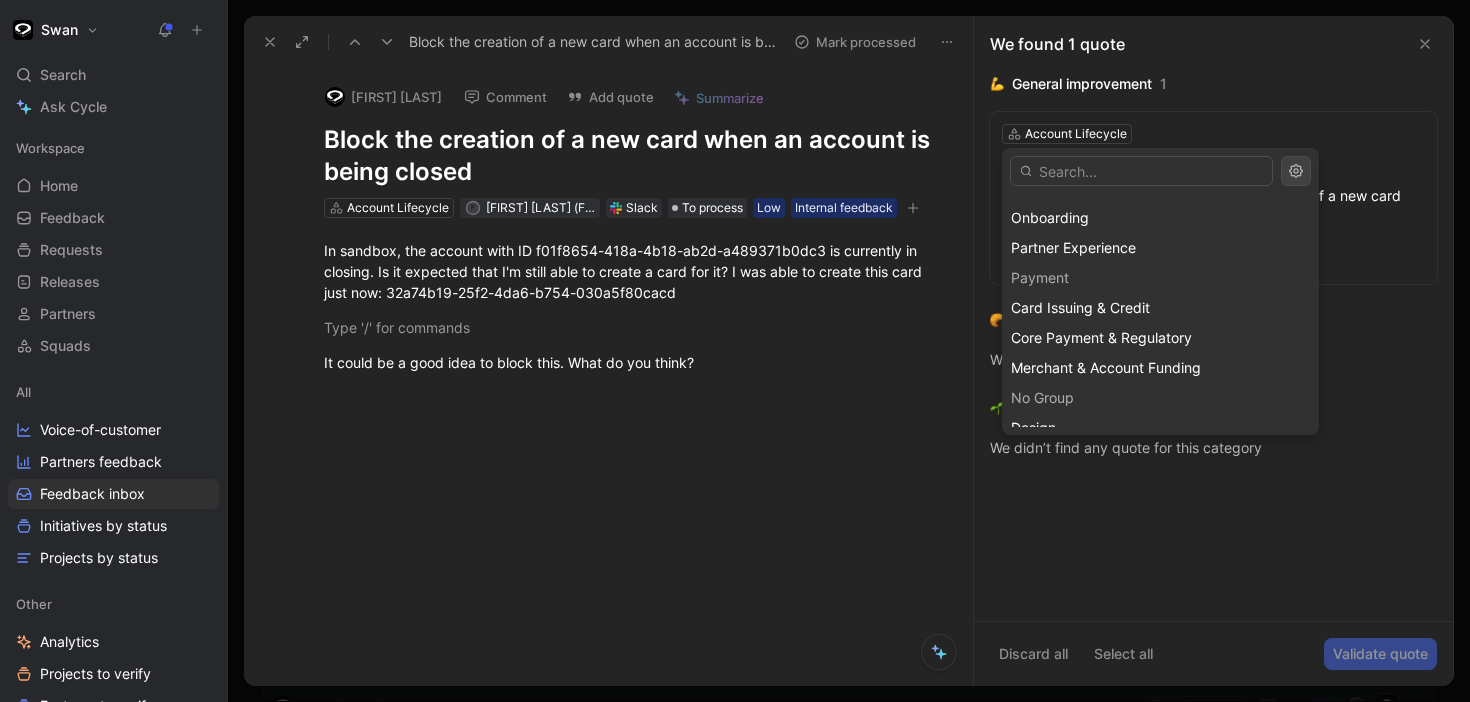 scroll, scrollTop: 217, scrollLeft: 0, axis: vertical 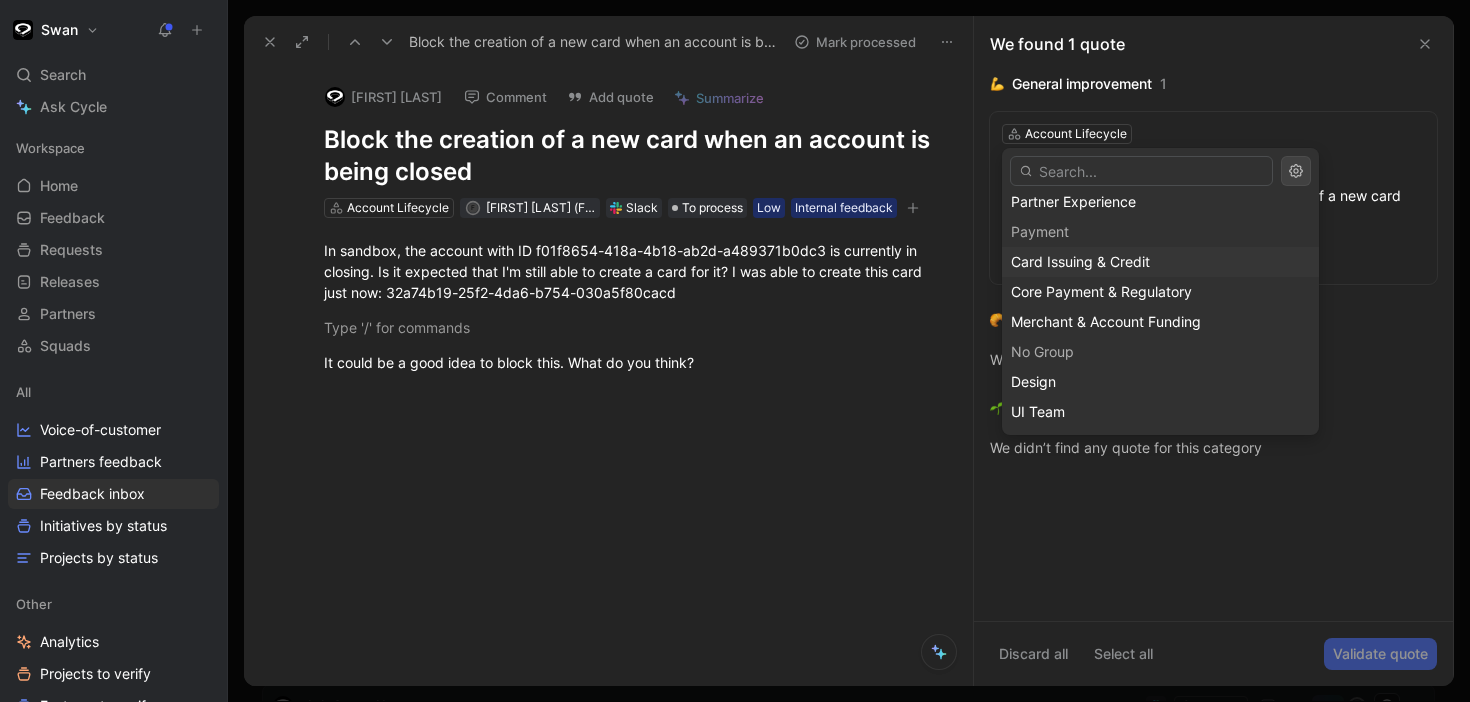 click on "Card Issuing & Credit" at bounding box center [1080, 261] 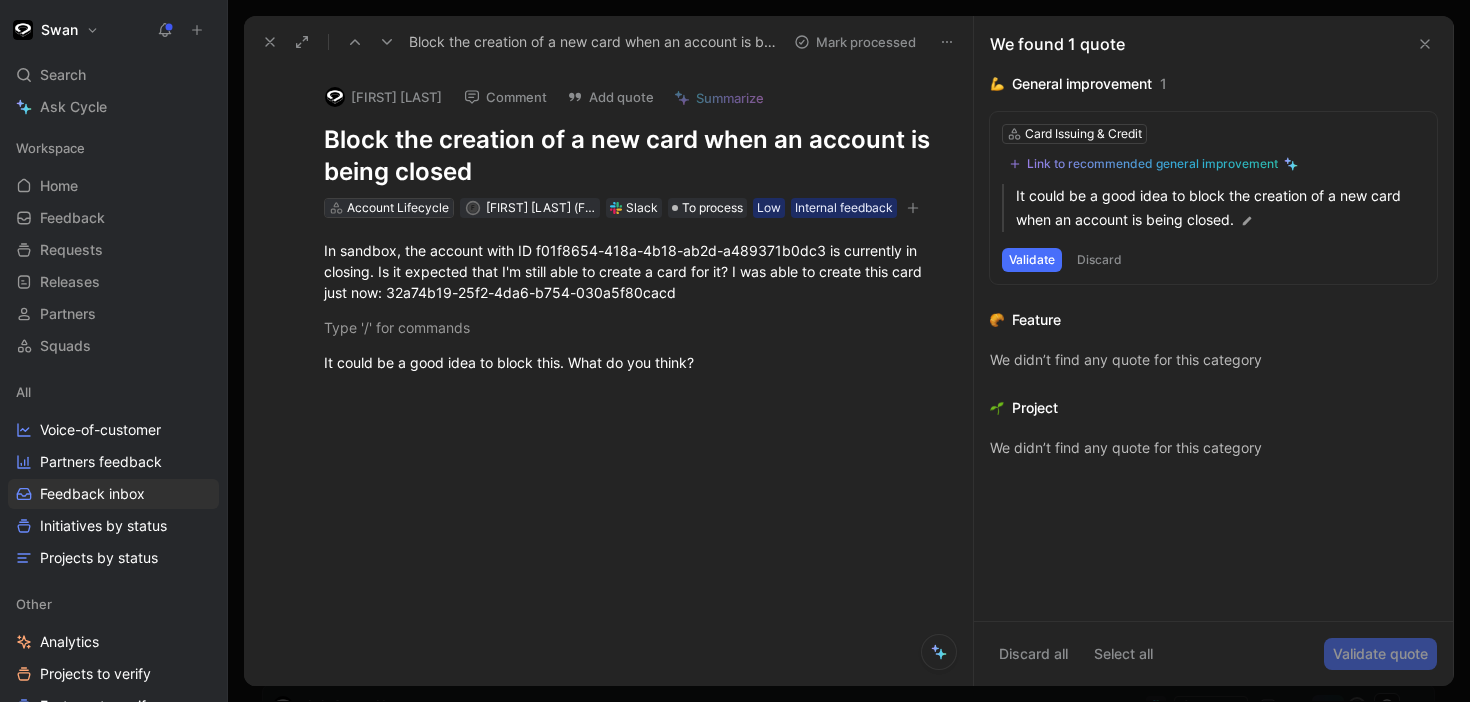 click on "Account Lifecycle" at bounding box center (398, 208) 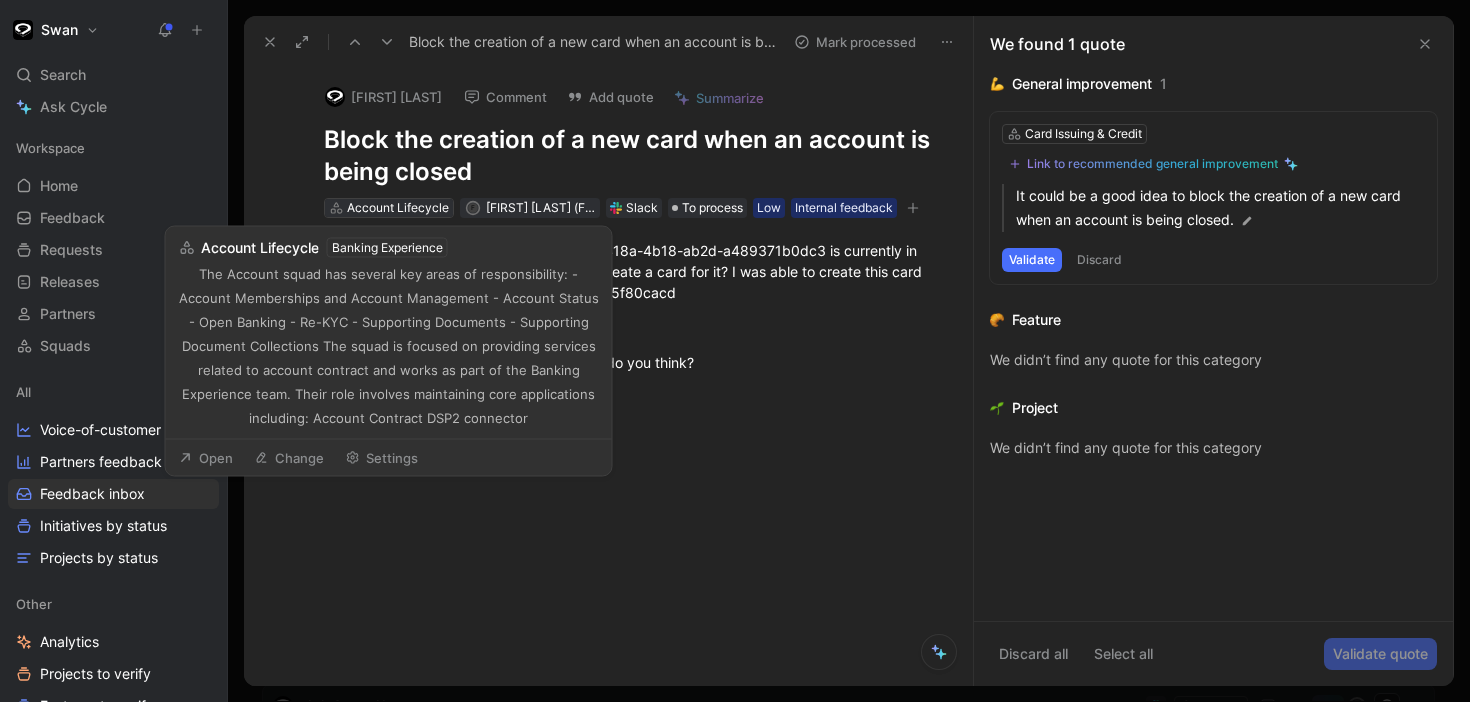 click on "Account Lifecycle" at bounding box center [398, 208] 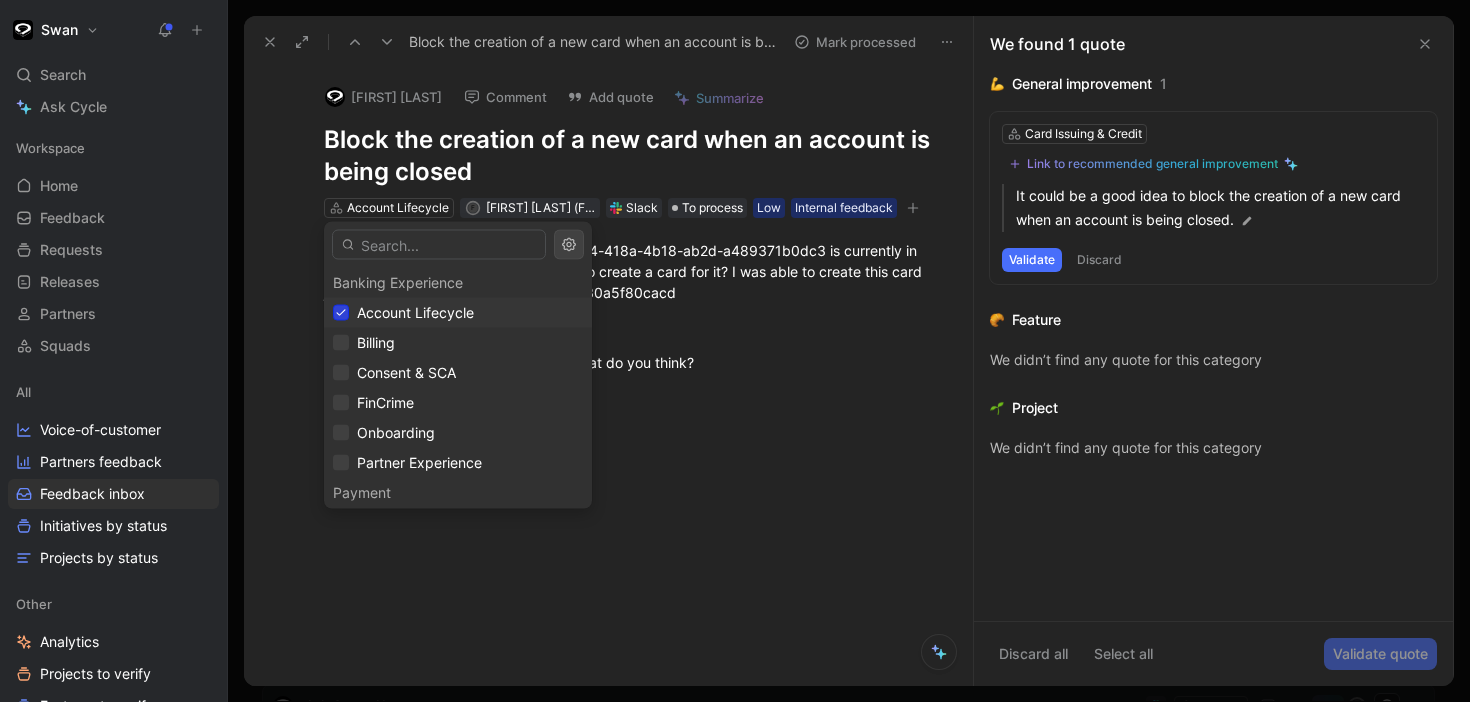 click 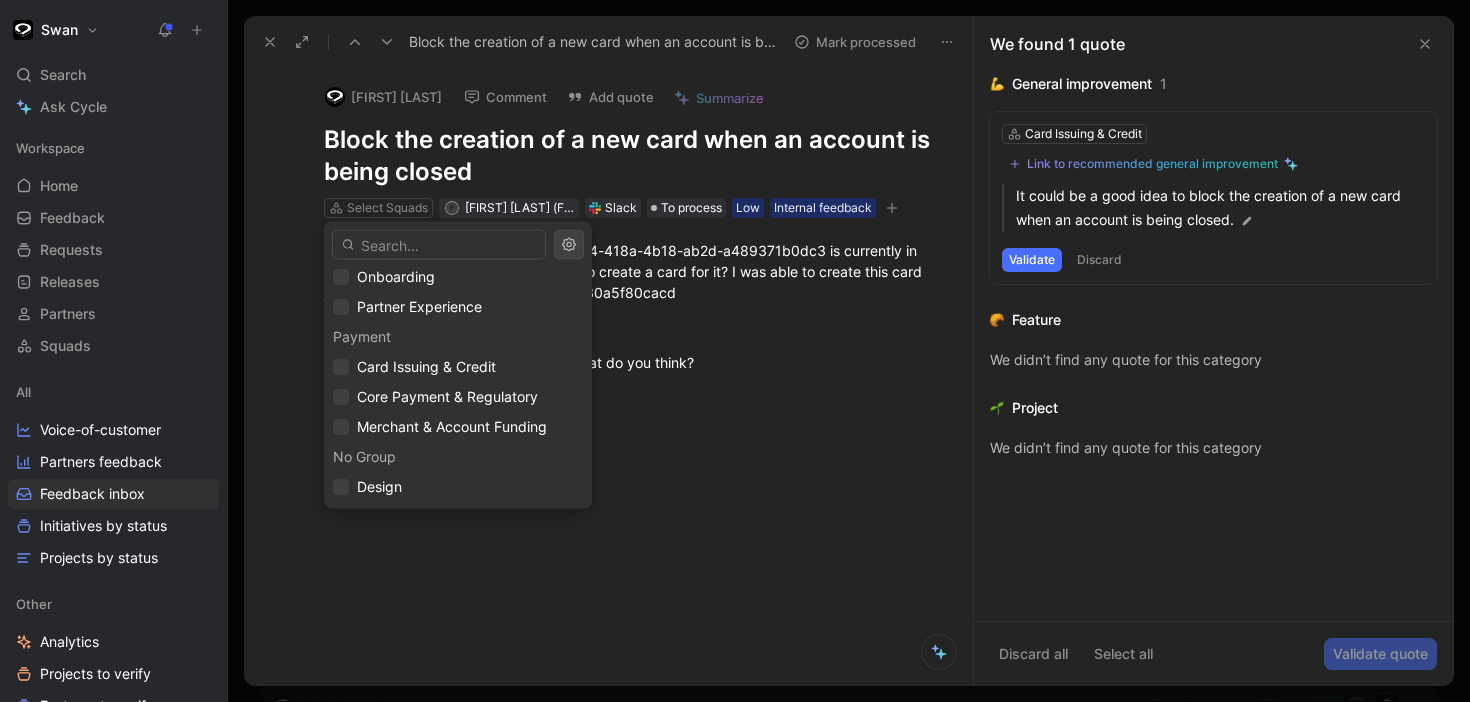 scroll, scrollTop: 166, scrollLeft: 0, axis: vertical 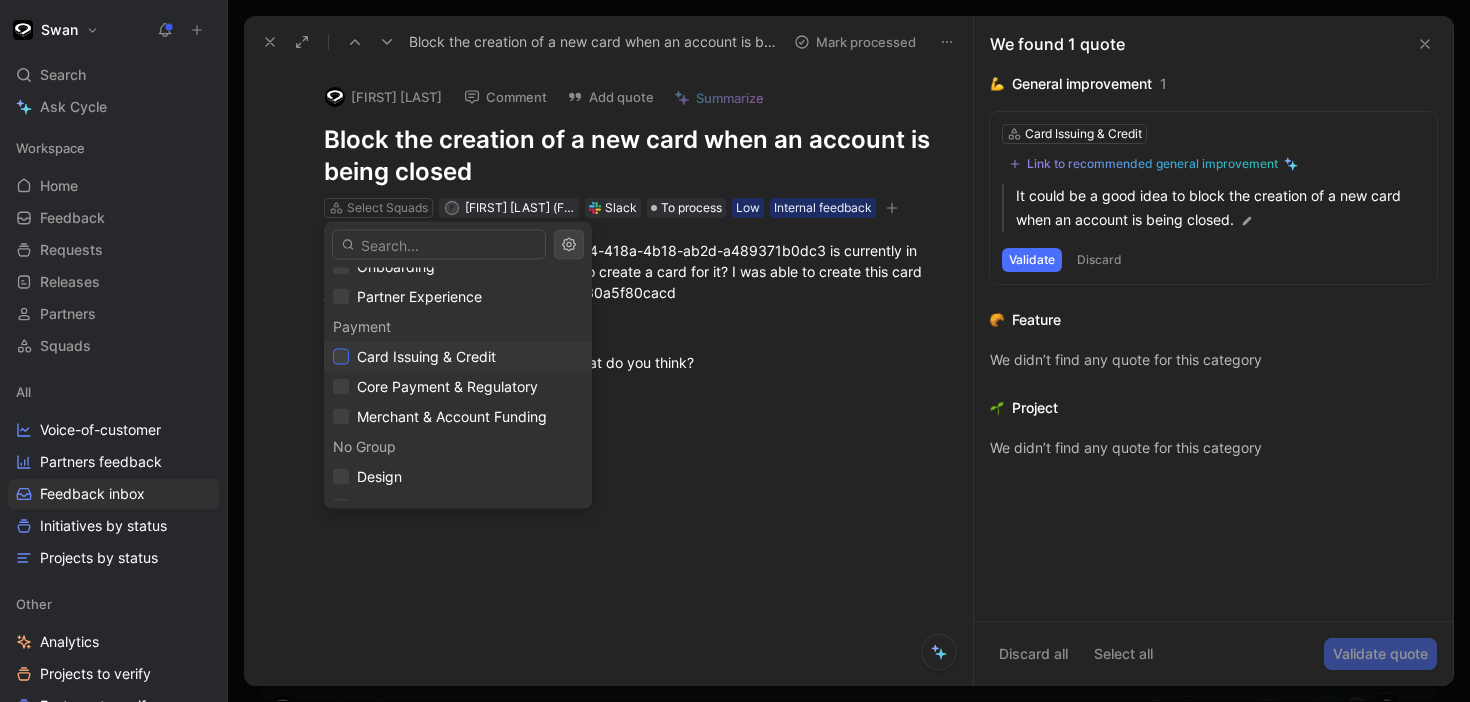 click 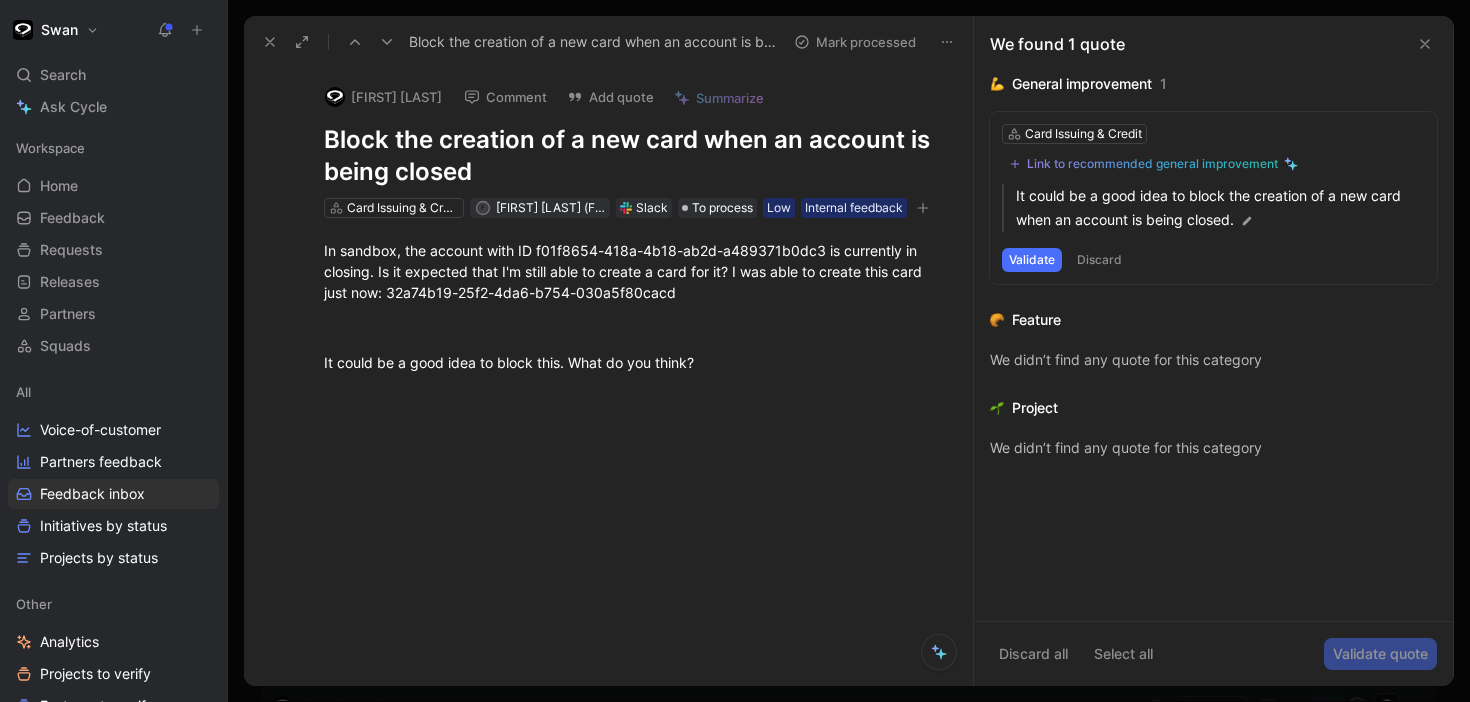 click on "[FIRST] [LAST]" at bounding box center (383, 97) 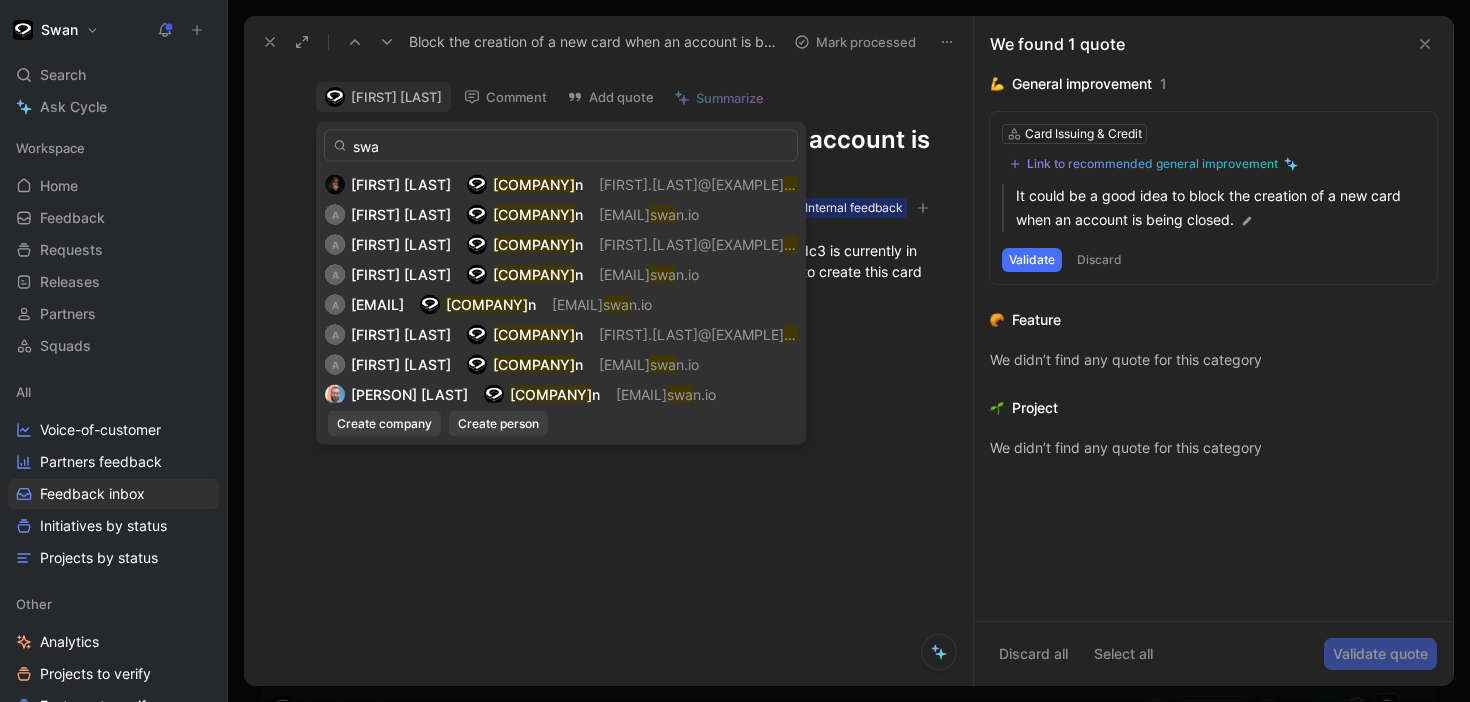type on "swa" 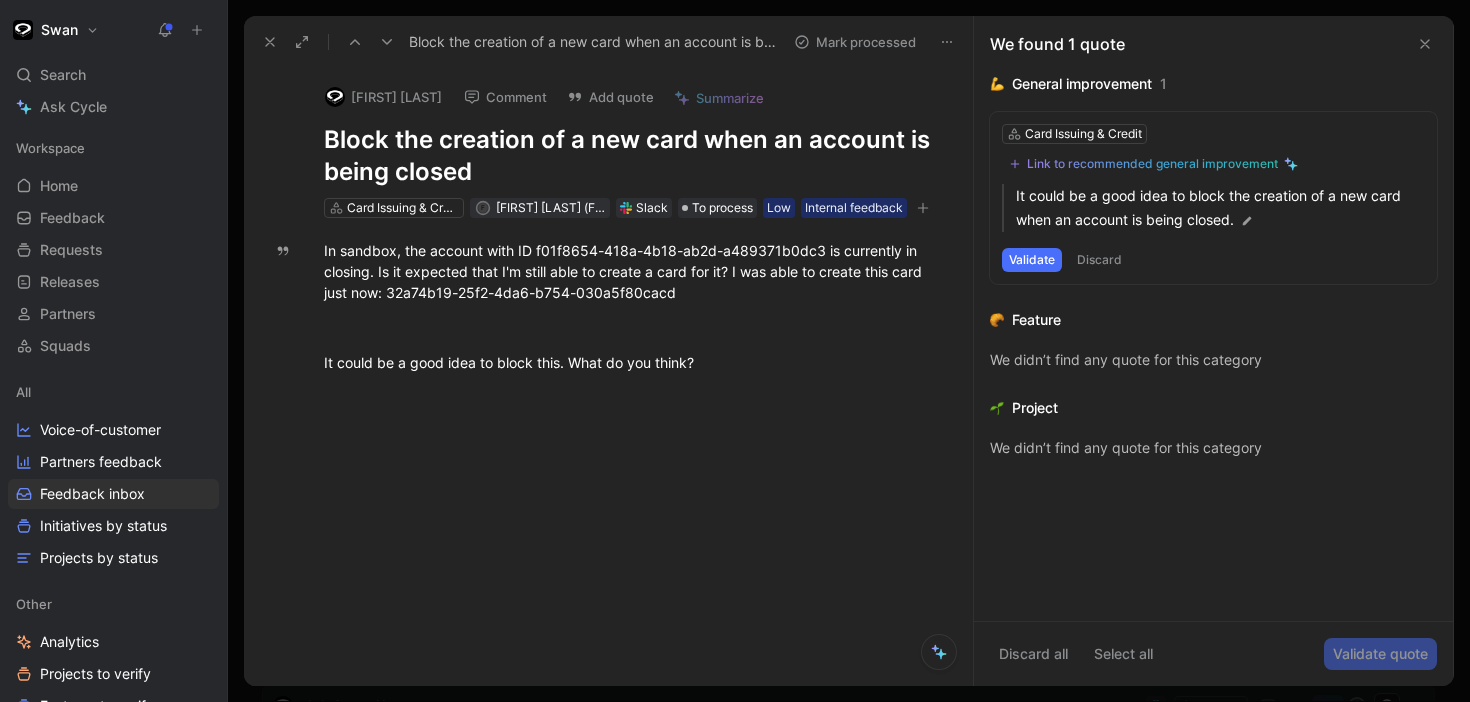 click 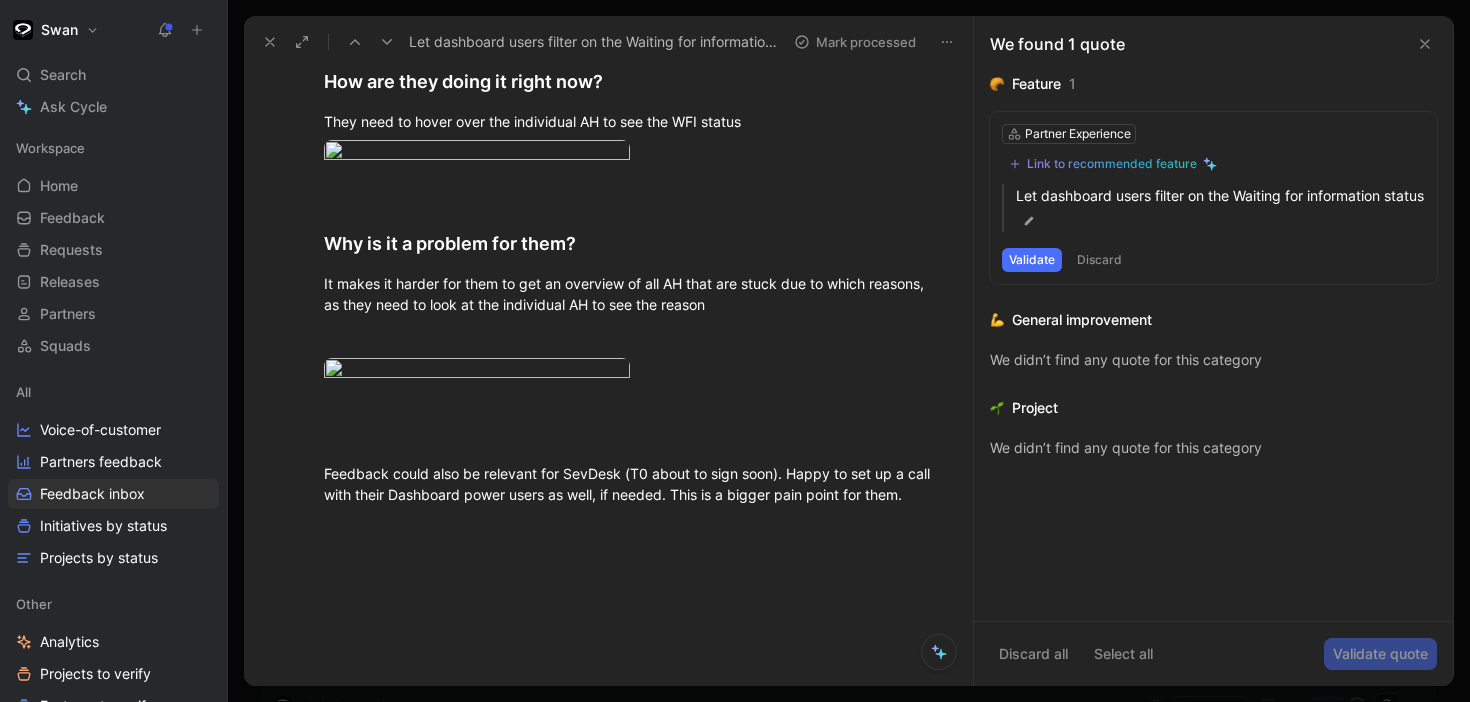 scroll, scrollTop: 0, scrollLeft: 0, axis: both 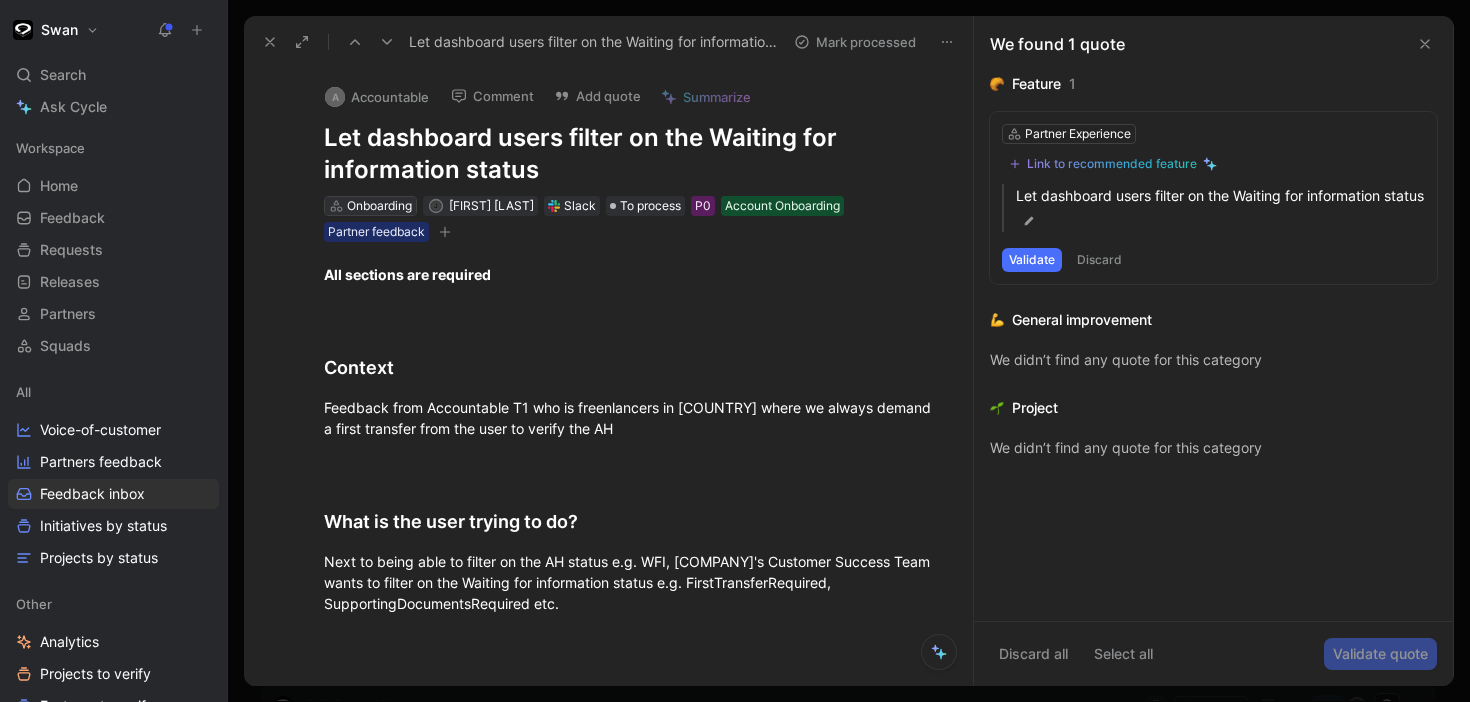 click on "Onboarding" at bounding box center (379, 206) 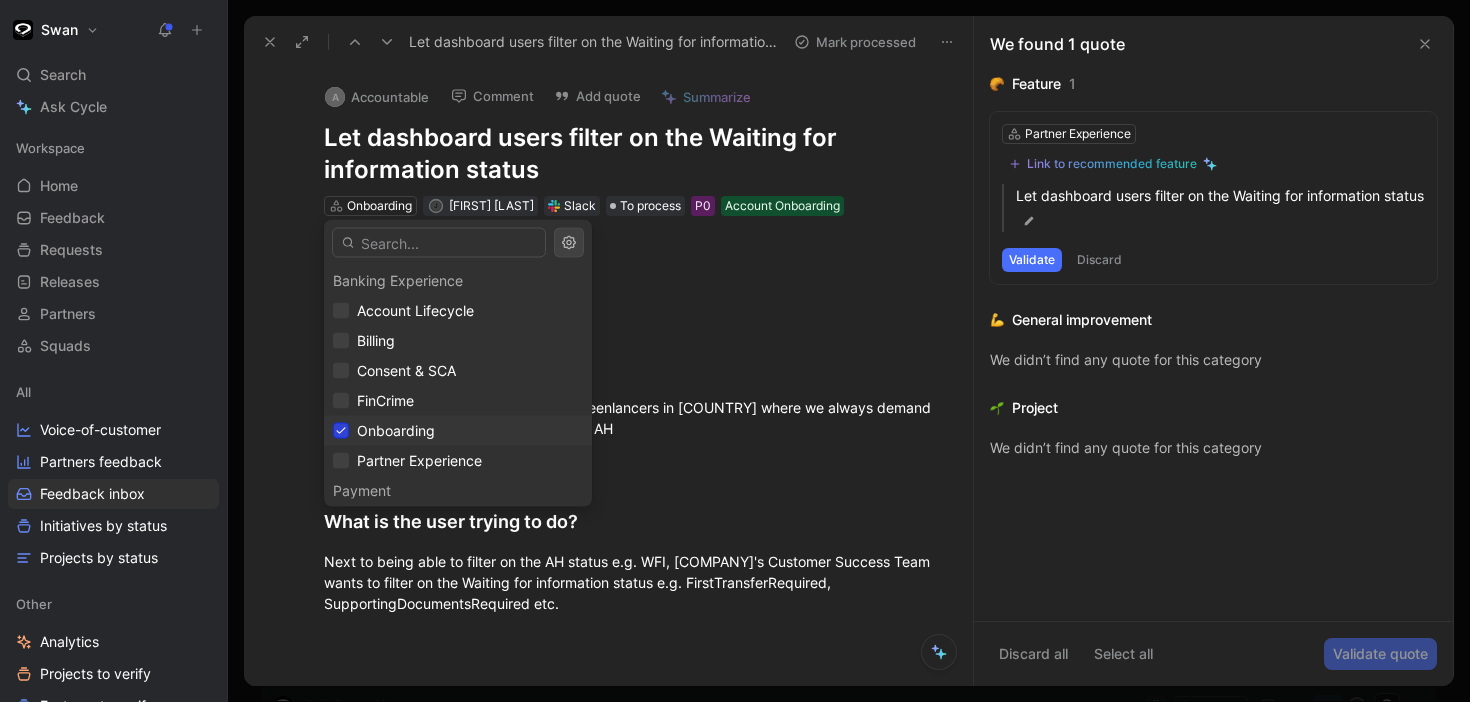 click 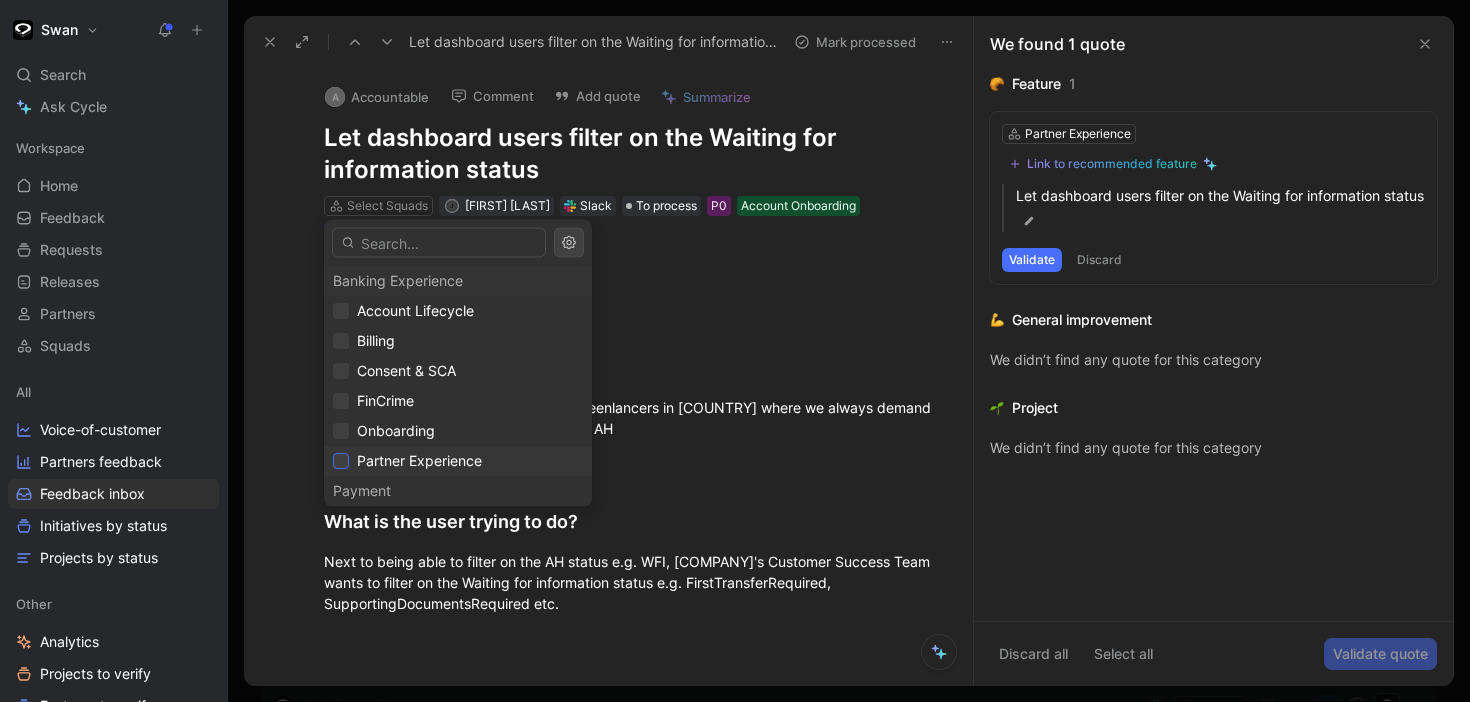 click at bounding box center (341, 461) 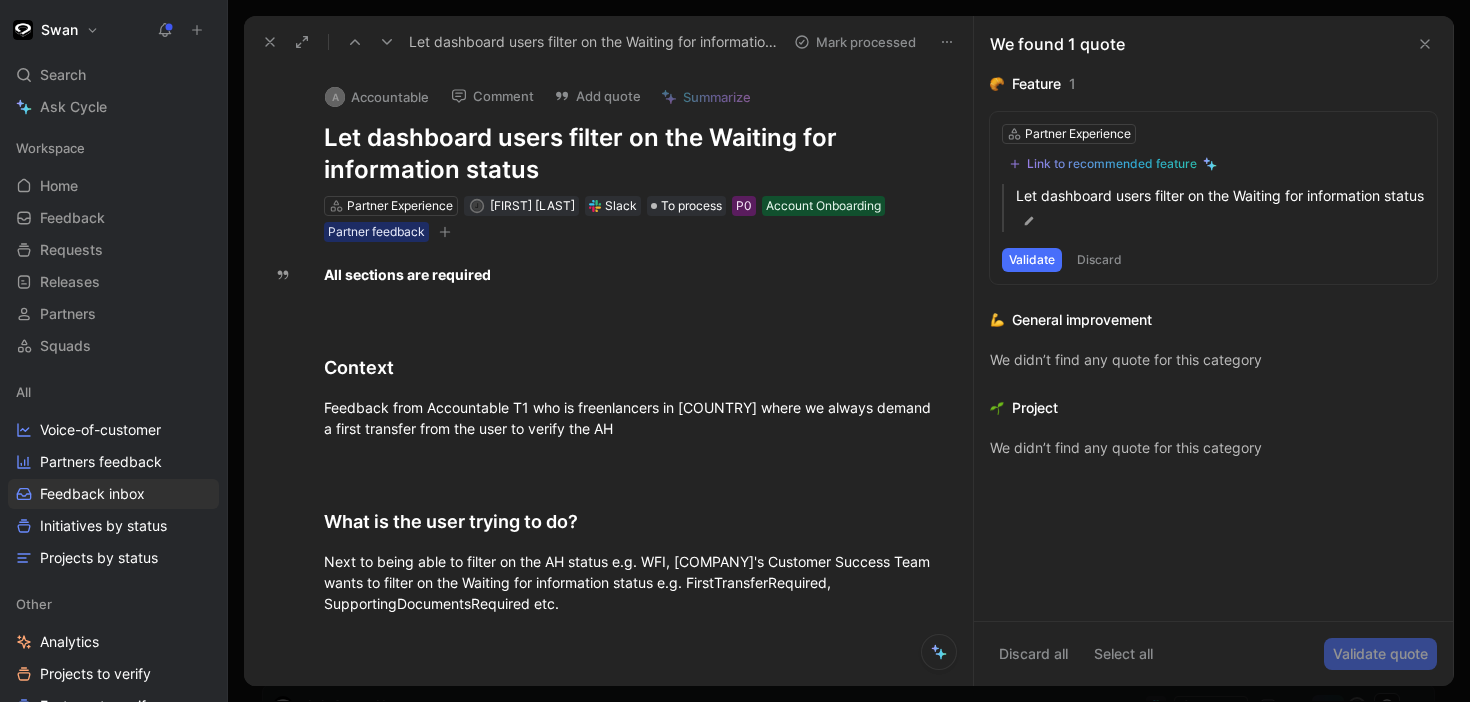 click 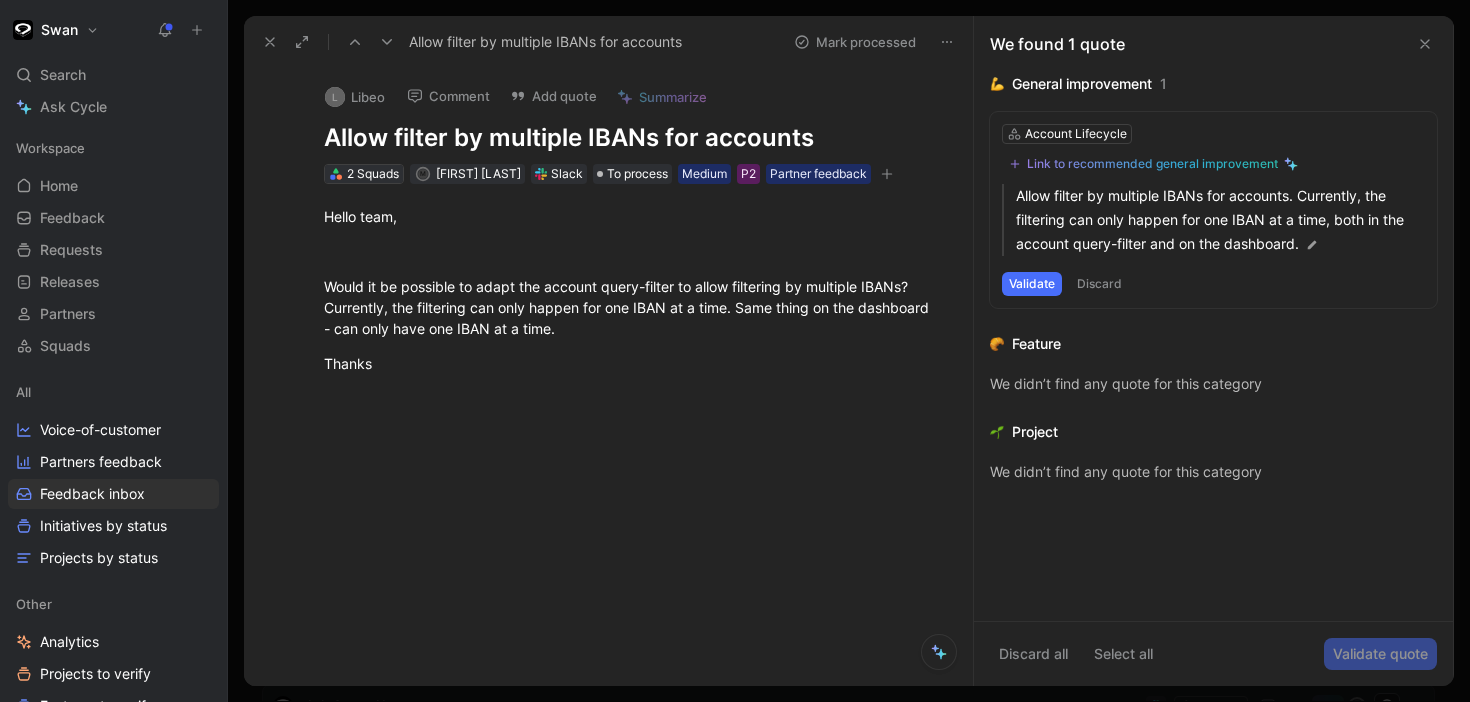 click on "2 Squads" at bounding box center [373, 174] 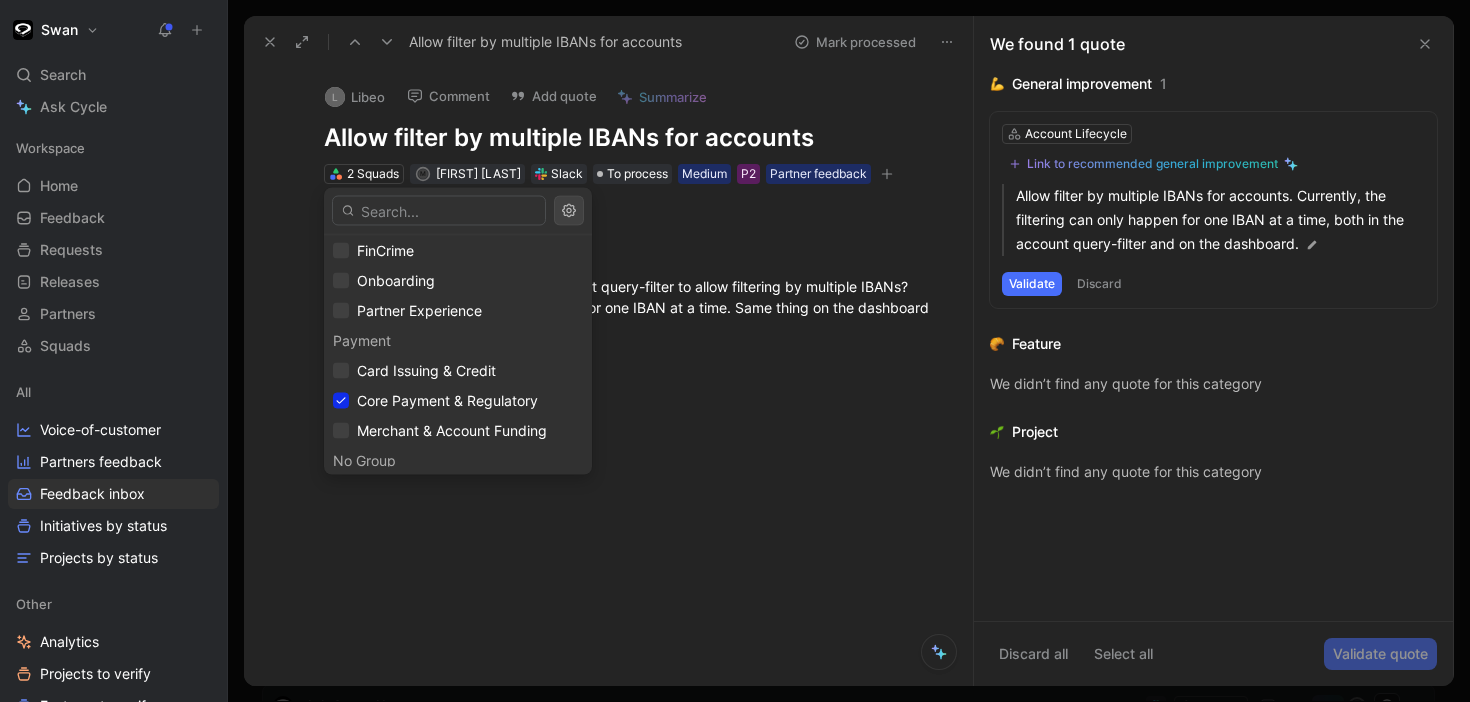 scroll, scrollTop: 187, scrollLeft: 0, axis: vertical 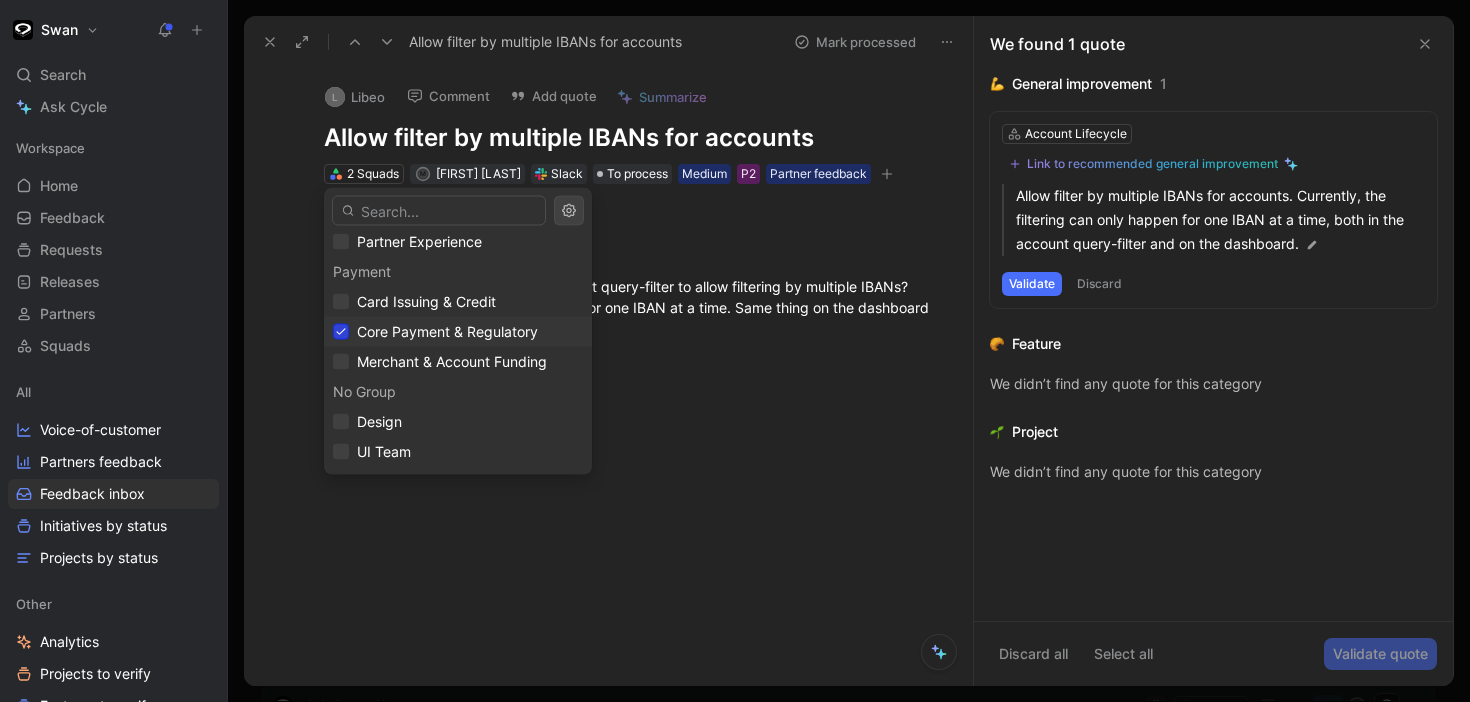 click 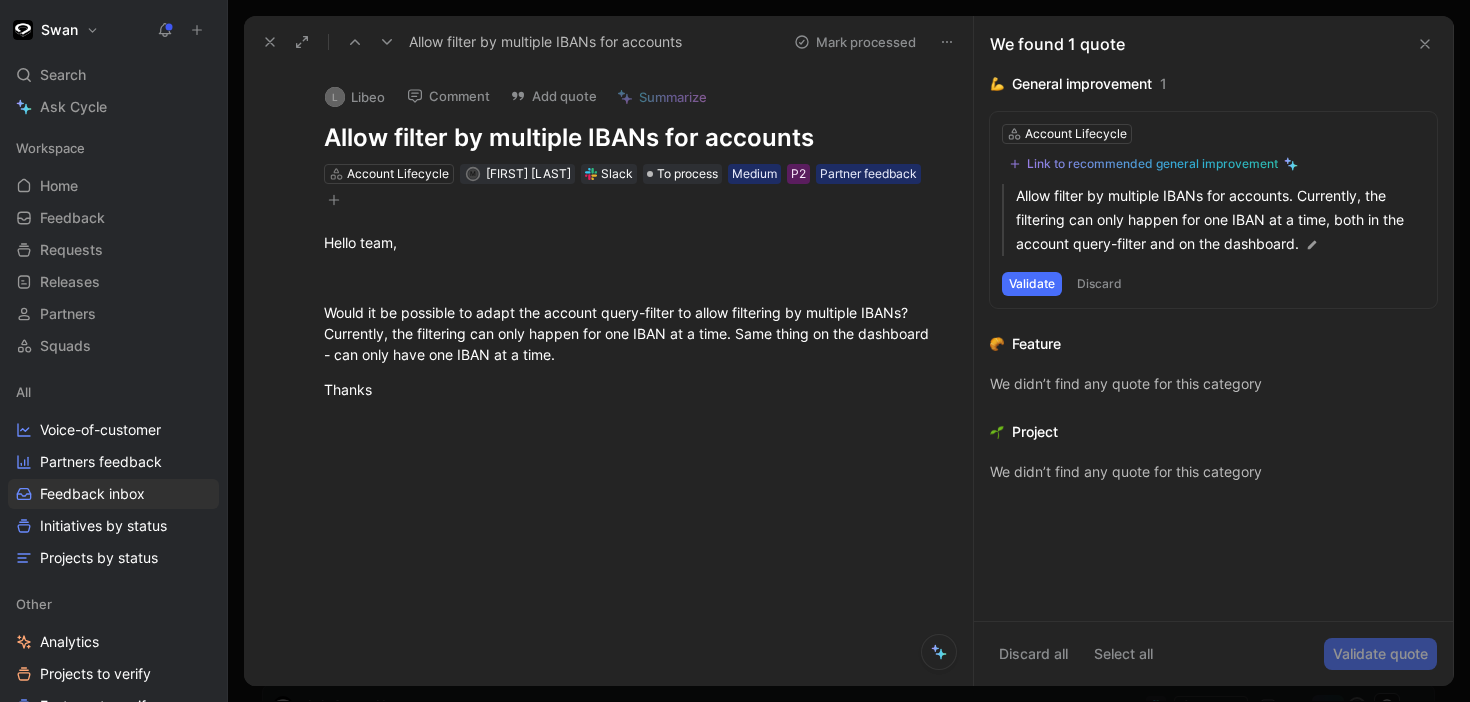 click 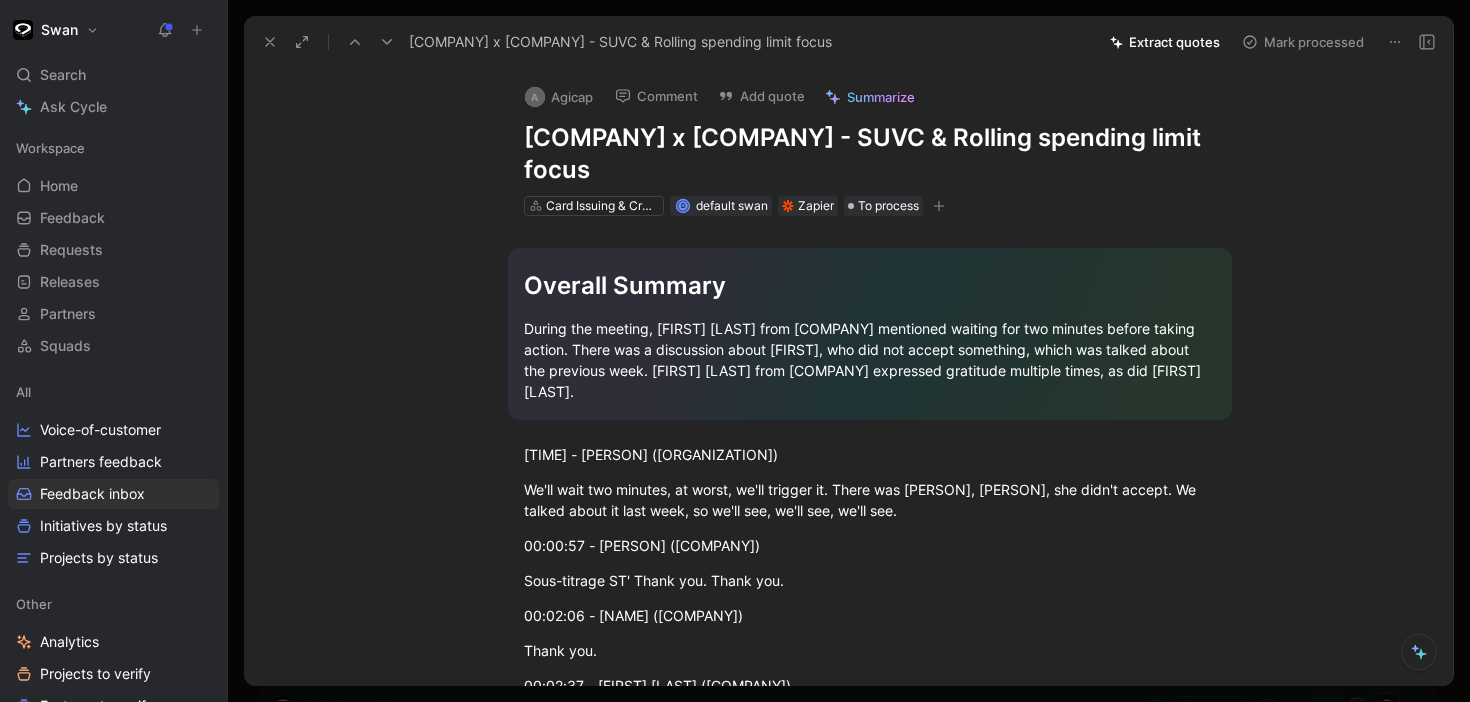 click on "[COMPANY] x [COMPANY] - SUVC & Rolling spending limit focus Extract quotes Mark processed" at bounding box center (848, 42) 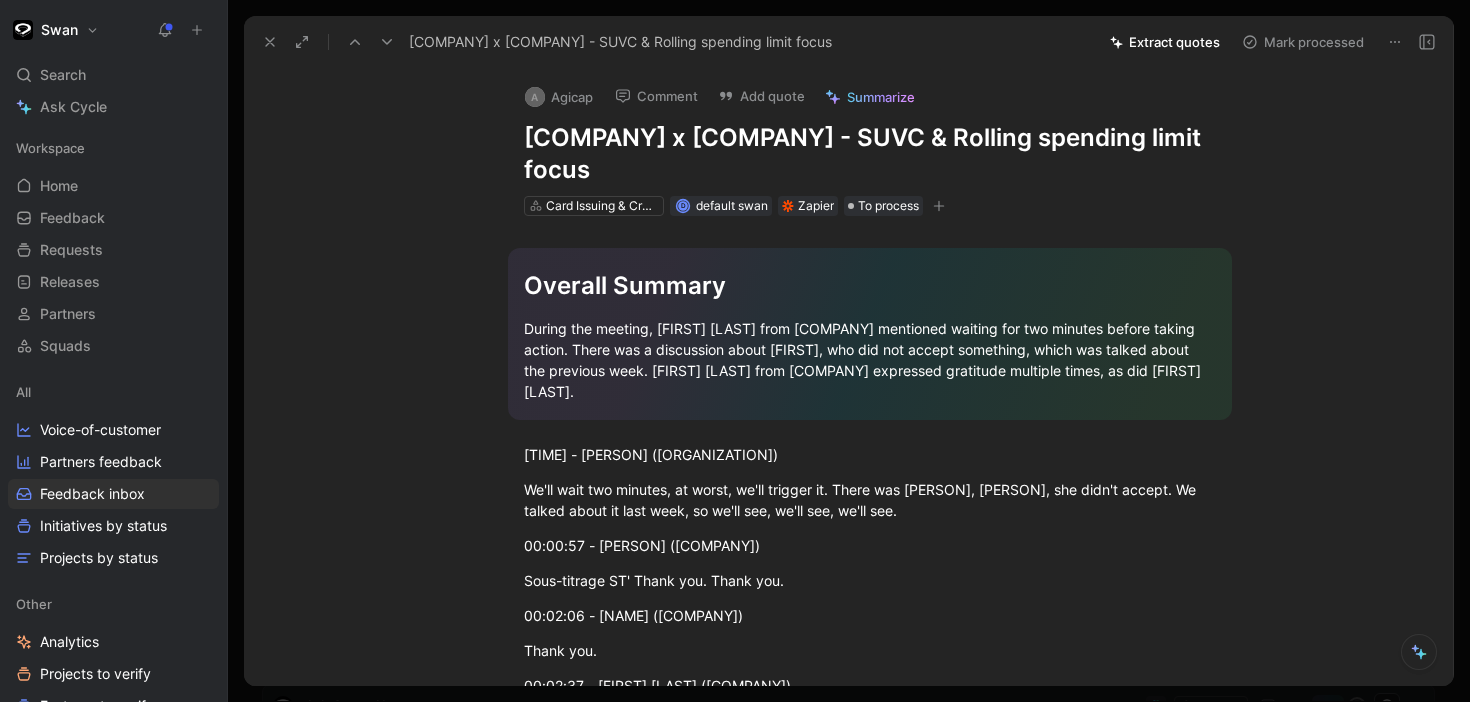 click on "[COMPANY] x [COMPANY] - SUVC & Rolling spending limit focus Extract quotes Mark processed" at bounding box center [848, 42] 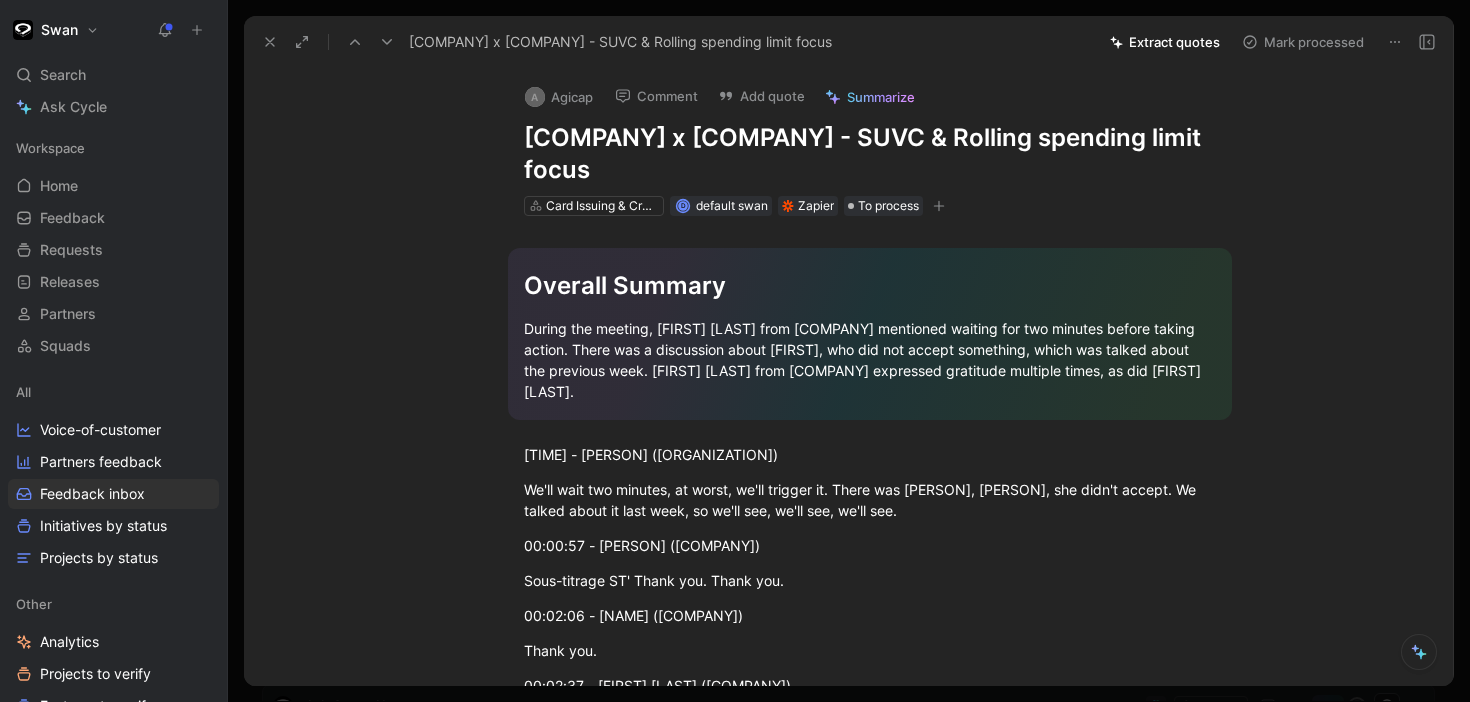 click on "Extract quotes" at bounding box center (1165, 42) 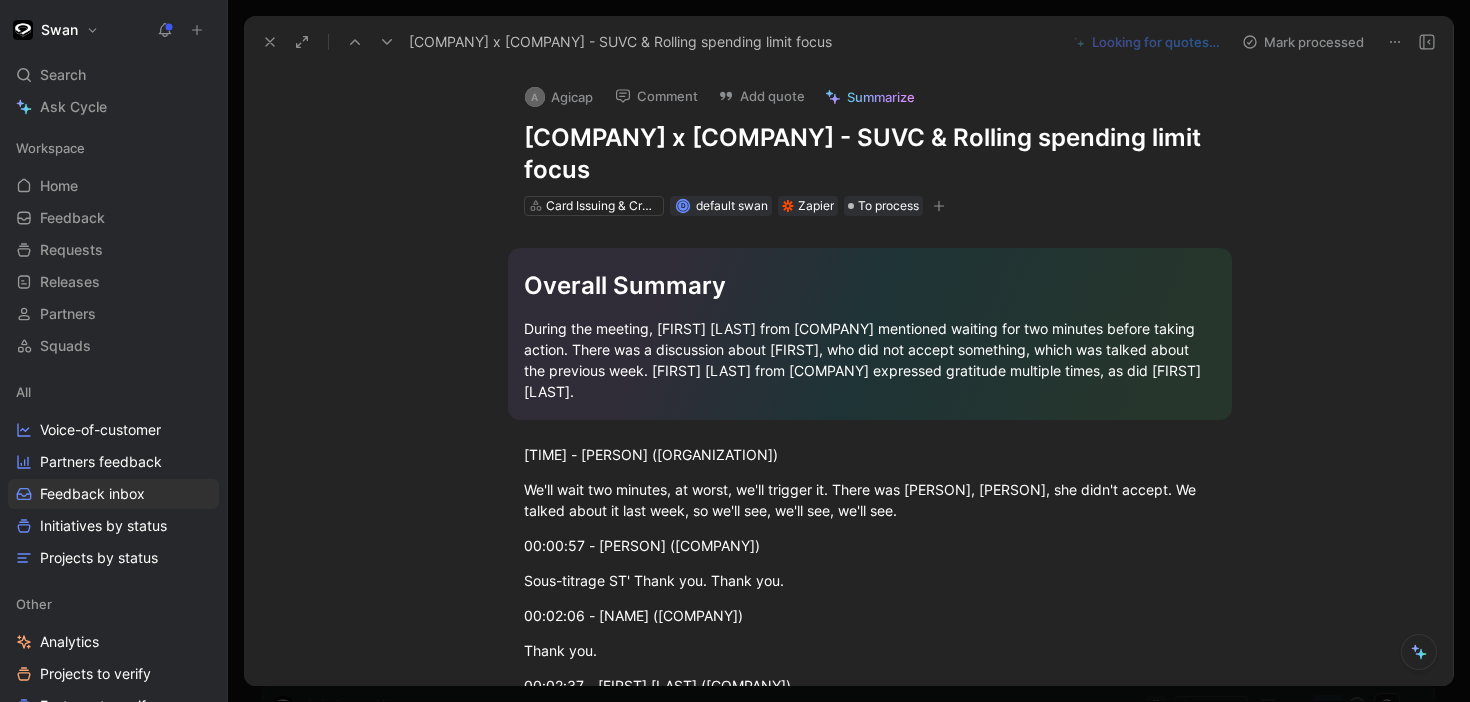 click on "During the meeting, [FIRST] [LAST] from [COMPANY] mentioned waiting for two minutes before taking action. There was a discussion about [FIRST], who did not accept something, which was talked about the previous week. [FIRST] [LAST] from [COMPANY] expressed gratitude multiple times, as did [FIRST] [LAST]." at bounding box center (870, 360) 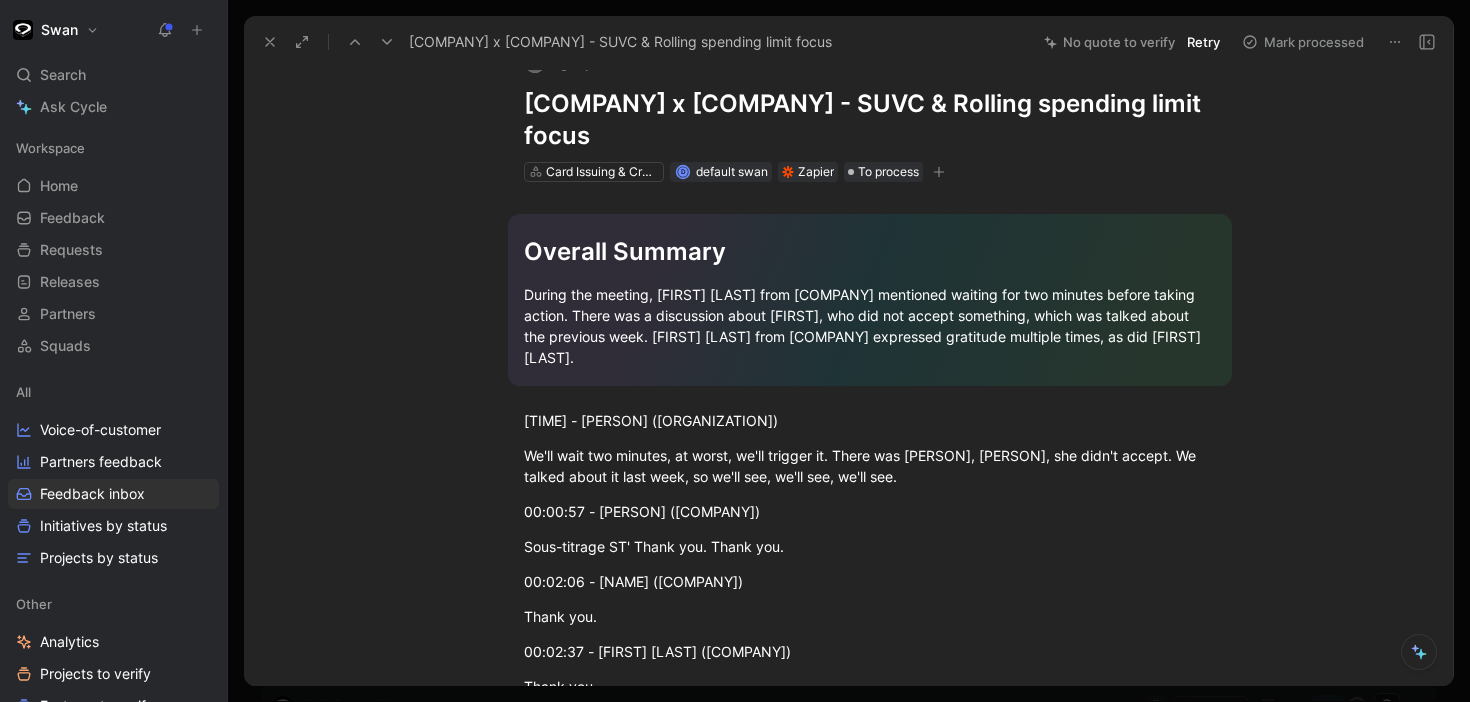 scroll, scrollTop: 0, scrollLeft: 0, axis: both 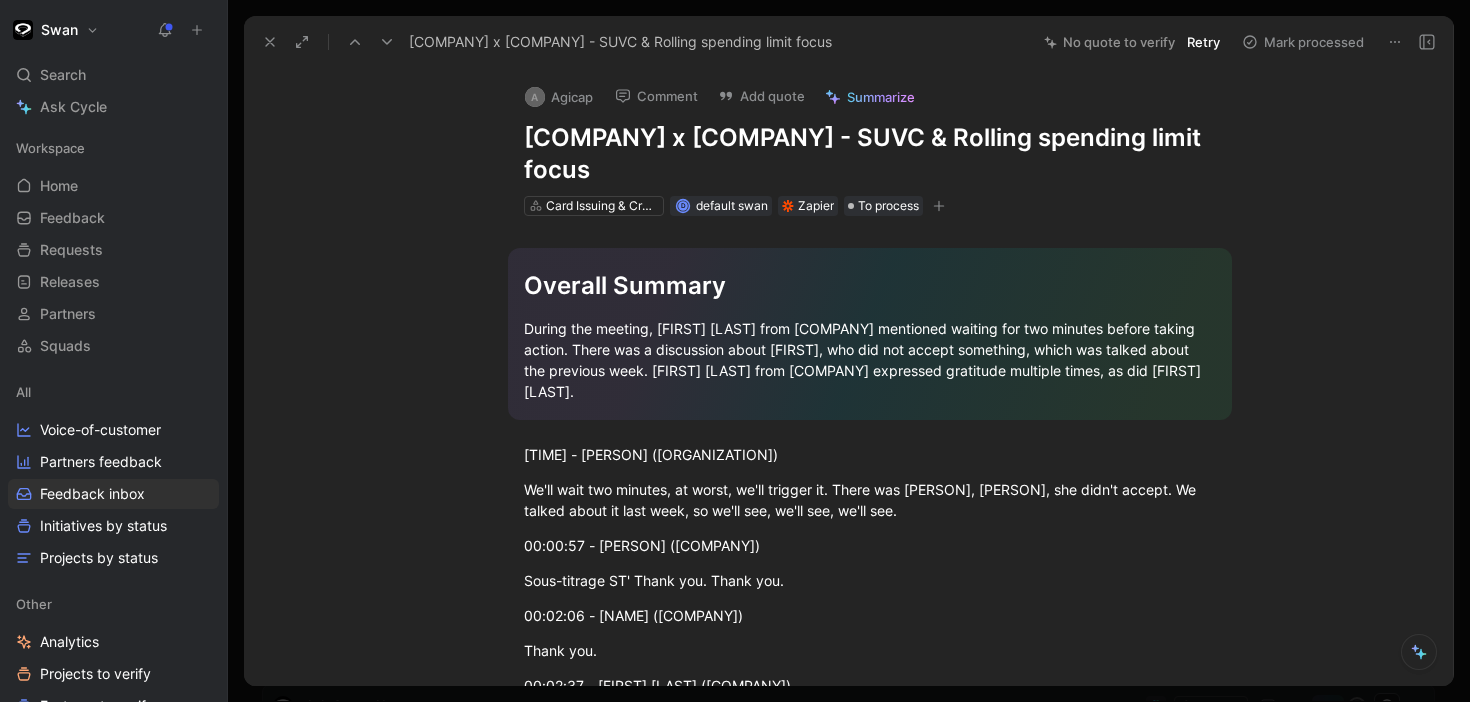 click 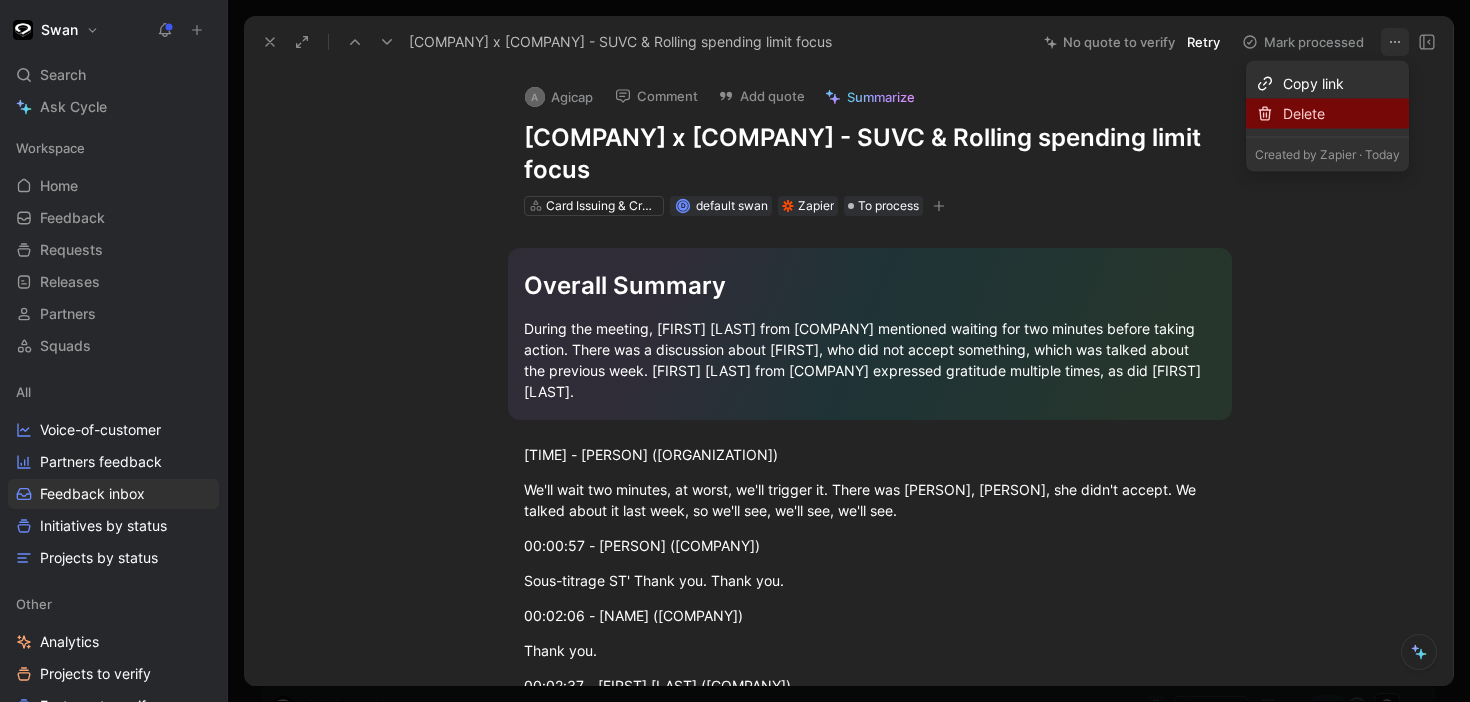 click on "Delete" at bounding box center (1341, 114) 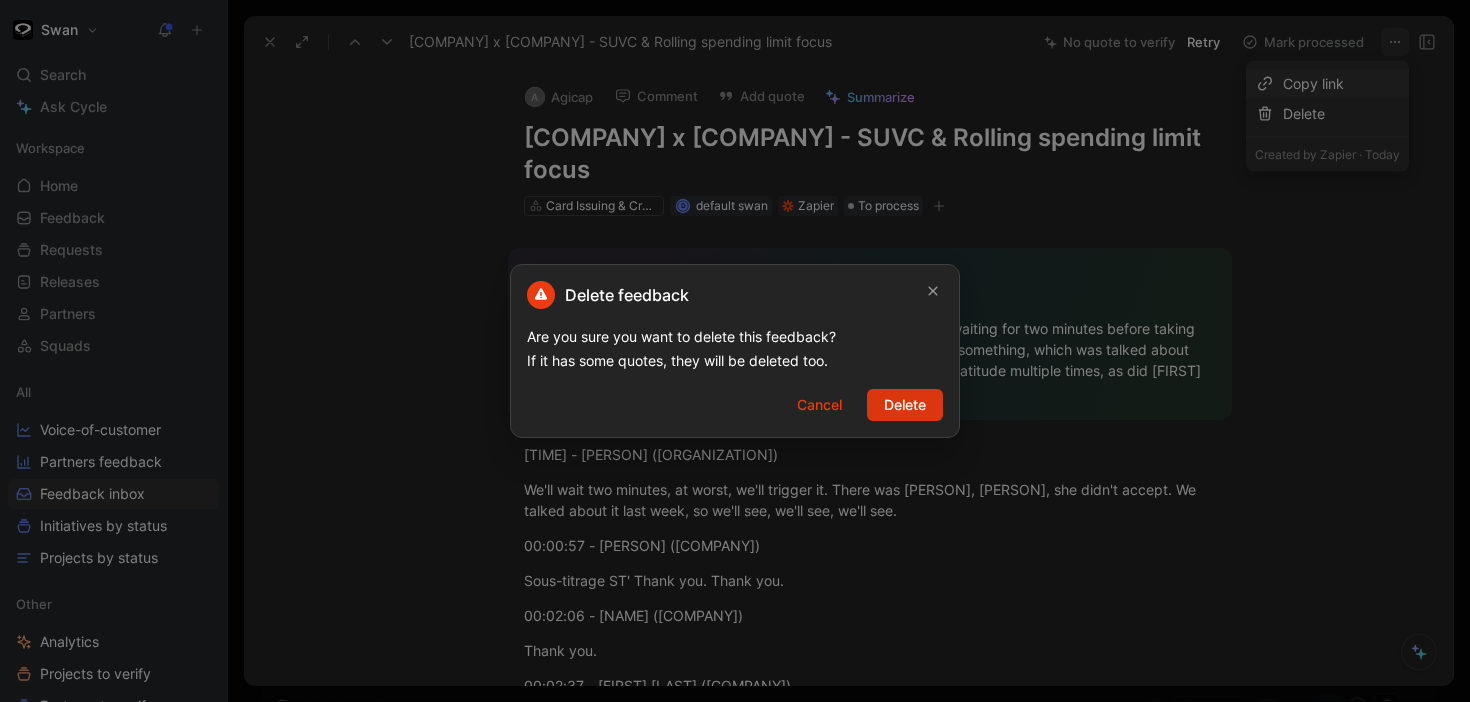 click on "Delete" at bounding box center (905, 405) 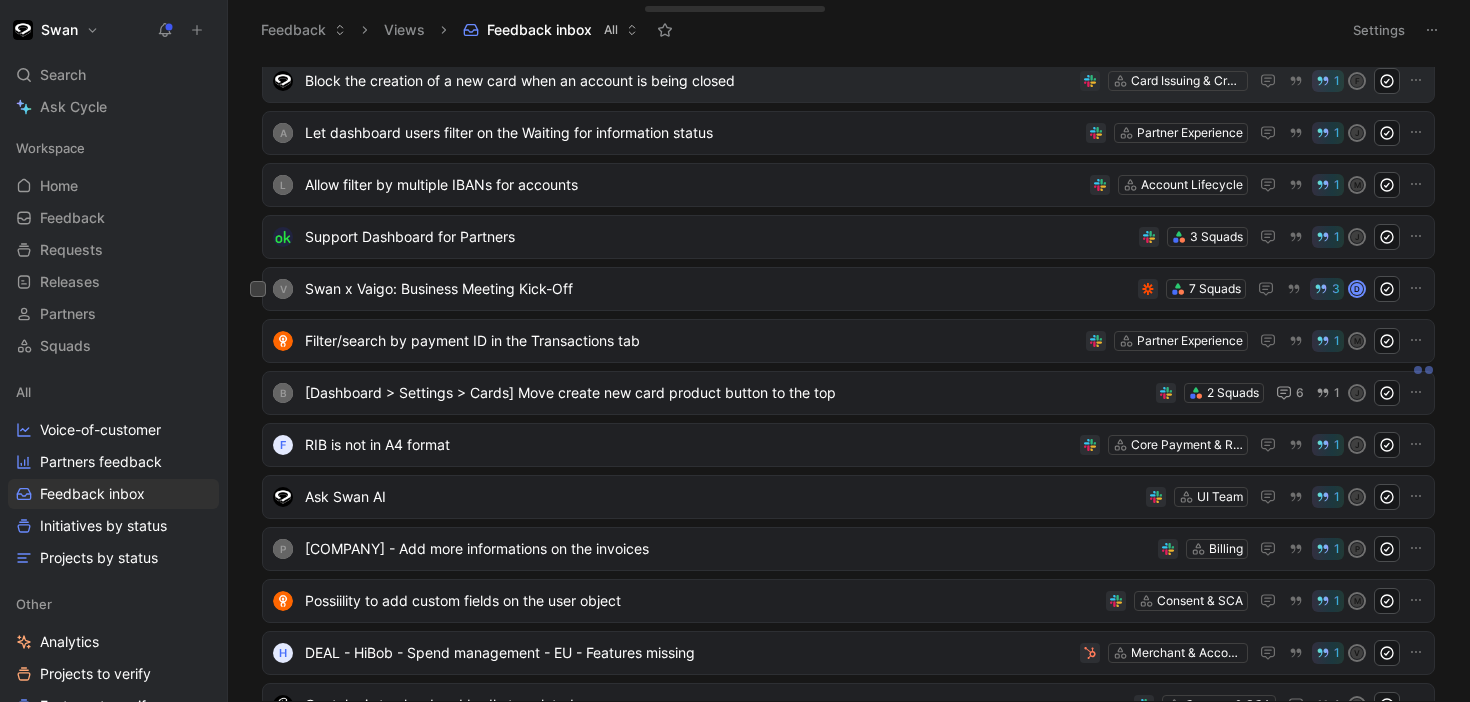 scroll, scrollTop: 194, scrollLeft: 0, axis: vertical 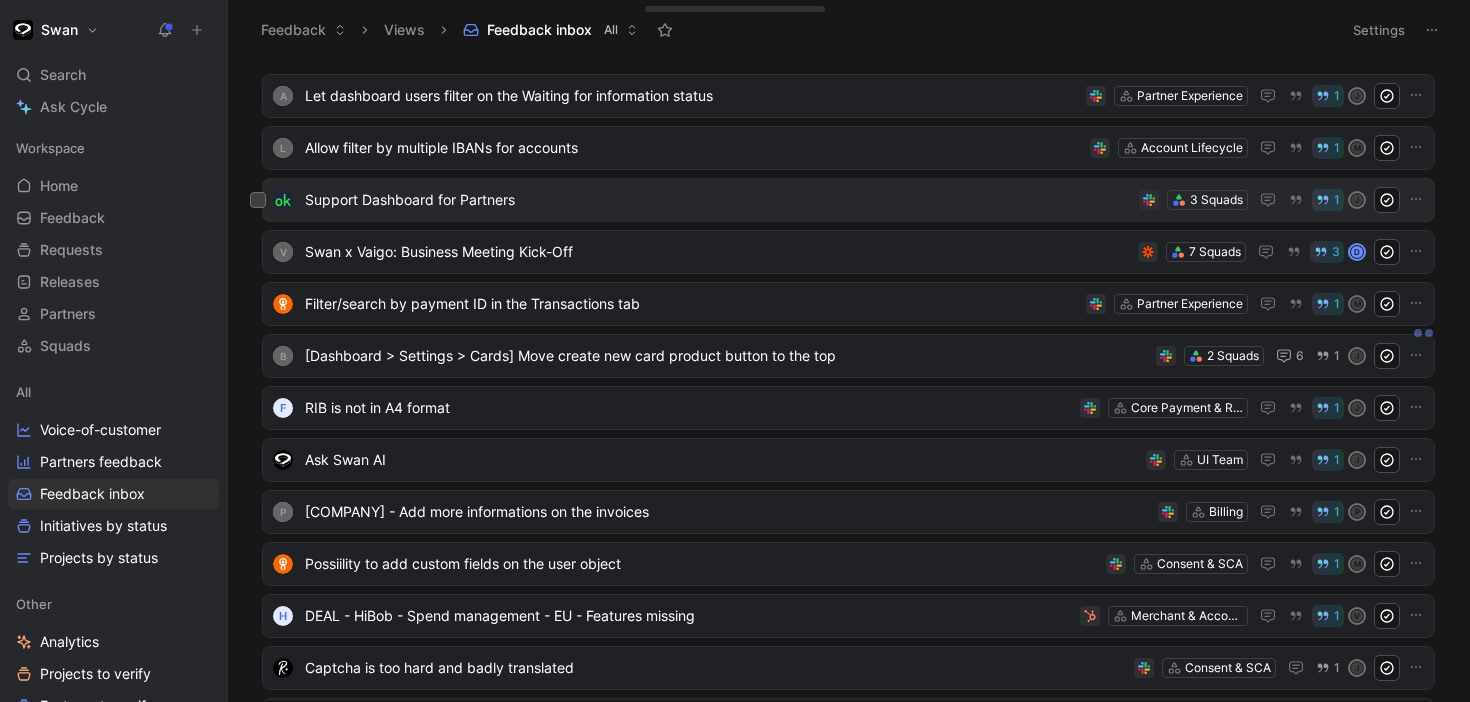 click on "Support Dashboard for Partners" at bounding box center [718, 200] 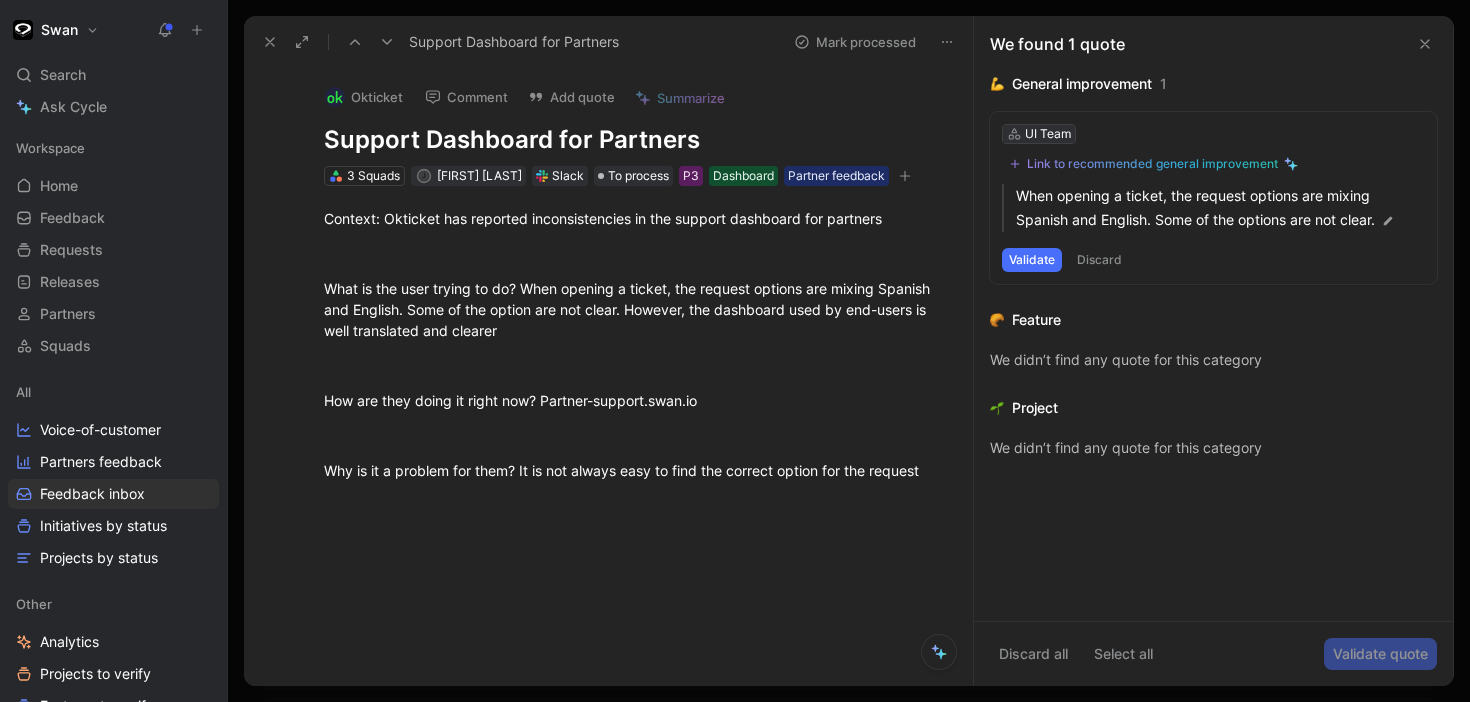 click on "UI Team" at bounding box center [1048, 134] 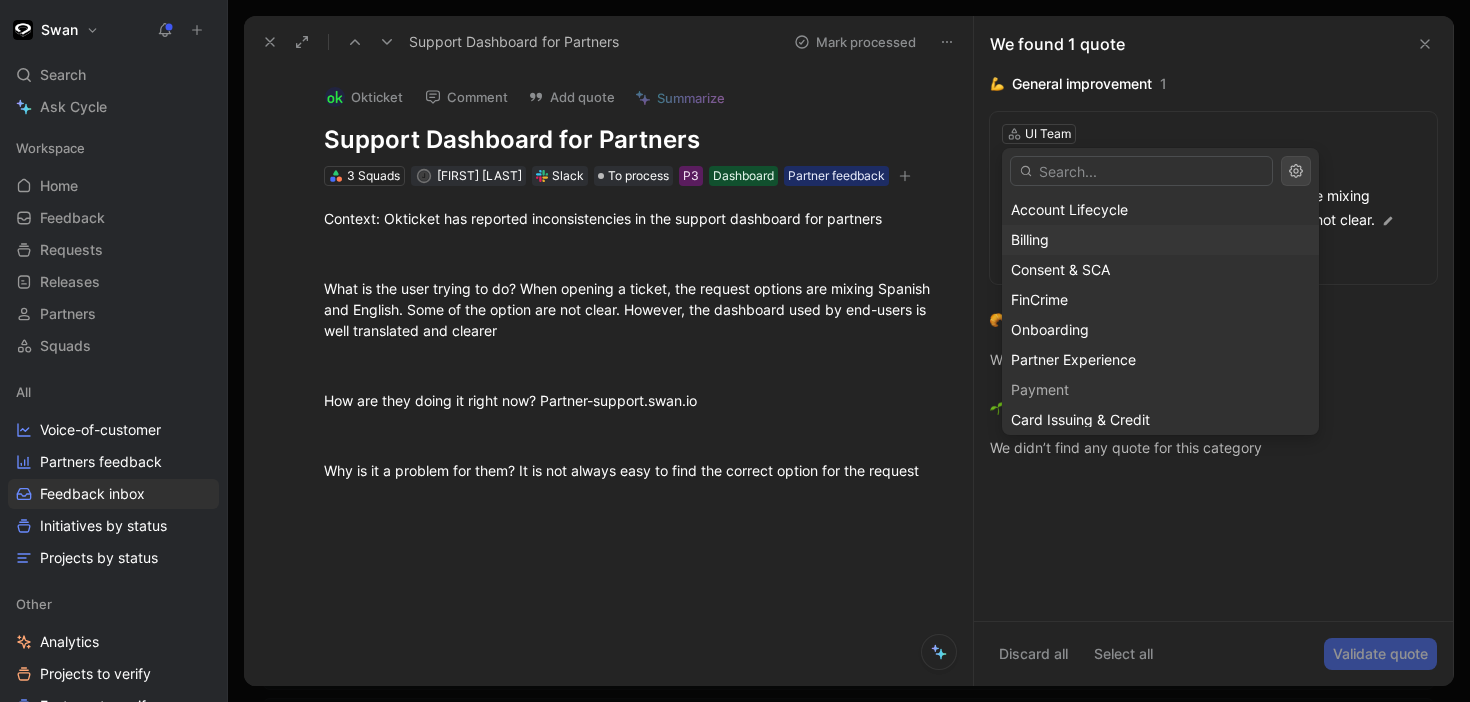 scroll, scrollTop: 73, scrollLeft: 0, axis: vertical 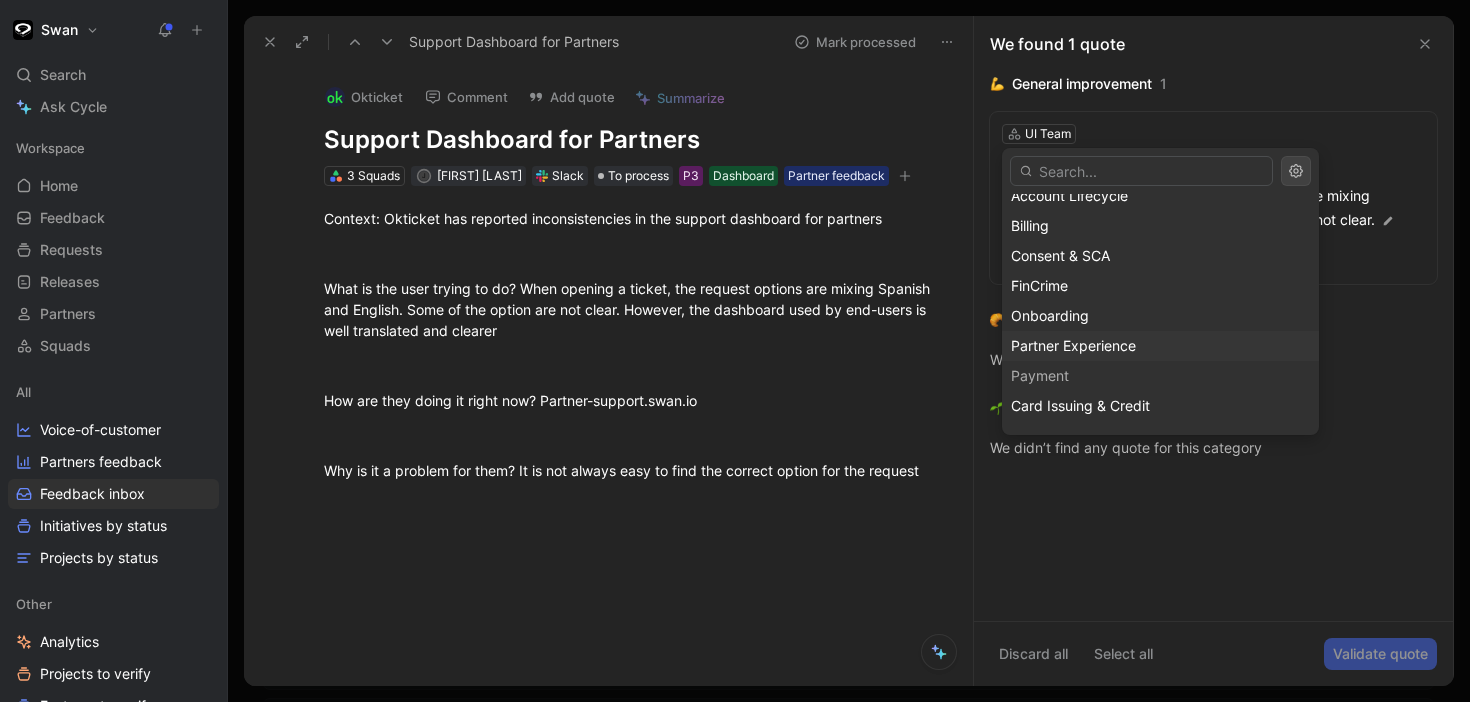 click on "Partner Experience" at bounding box center [1073, 345] 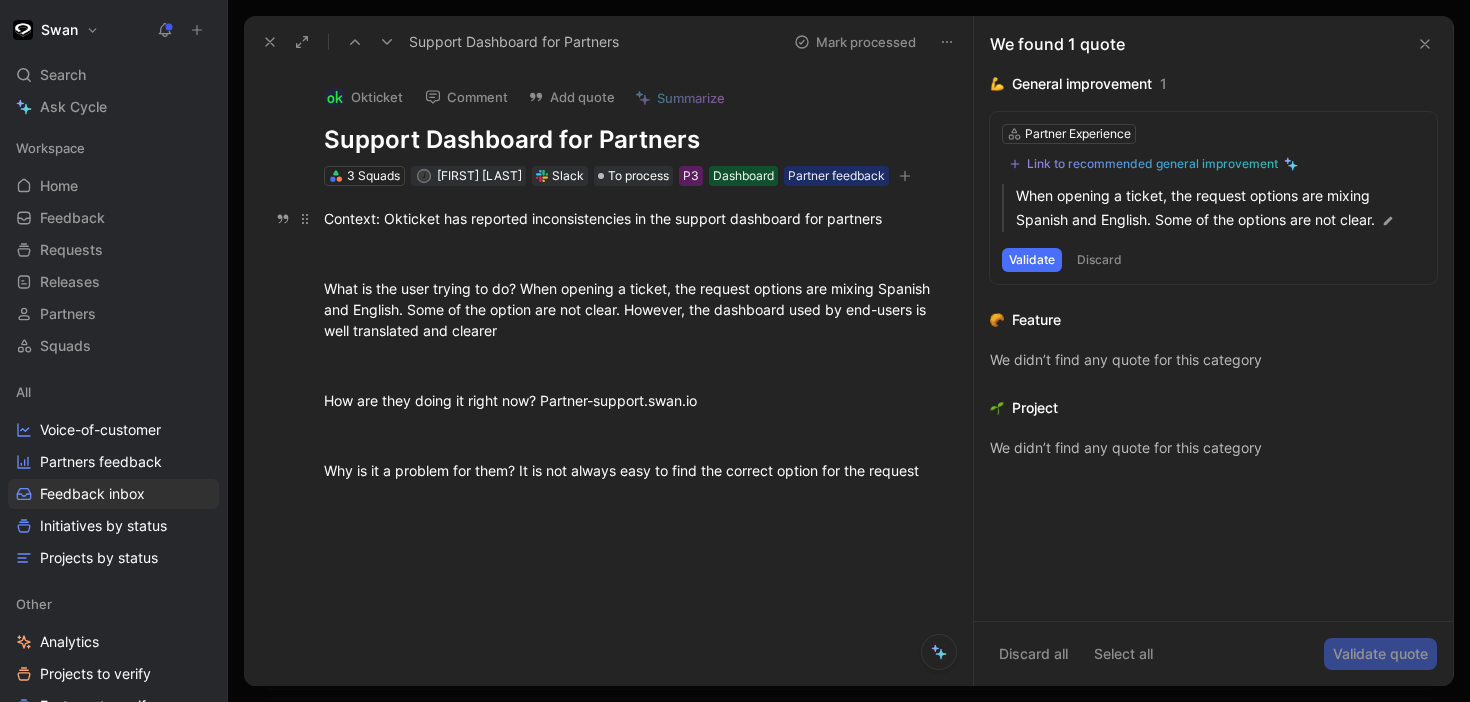 click on "Context: Okticket has reported inconsistencies in the support dashboard for partners" at bounding box center (629, 218) 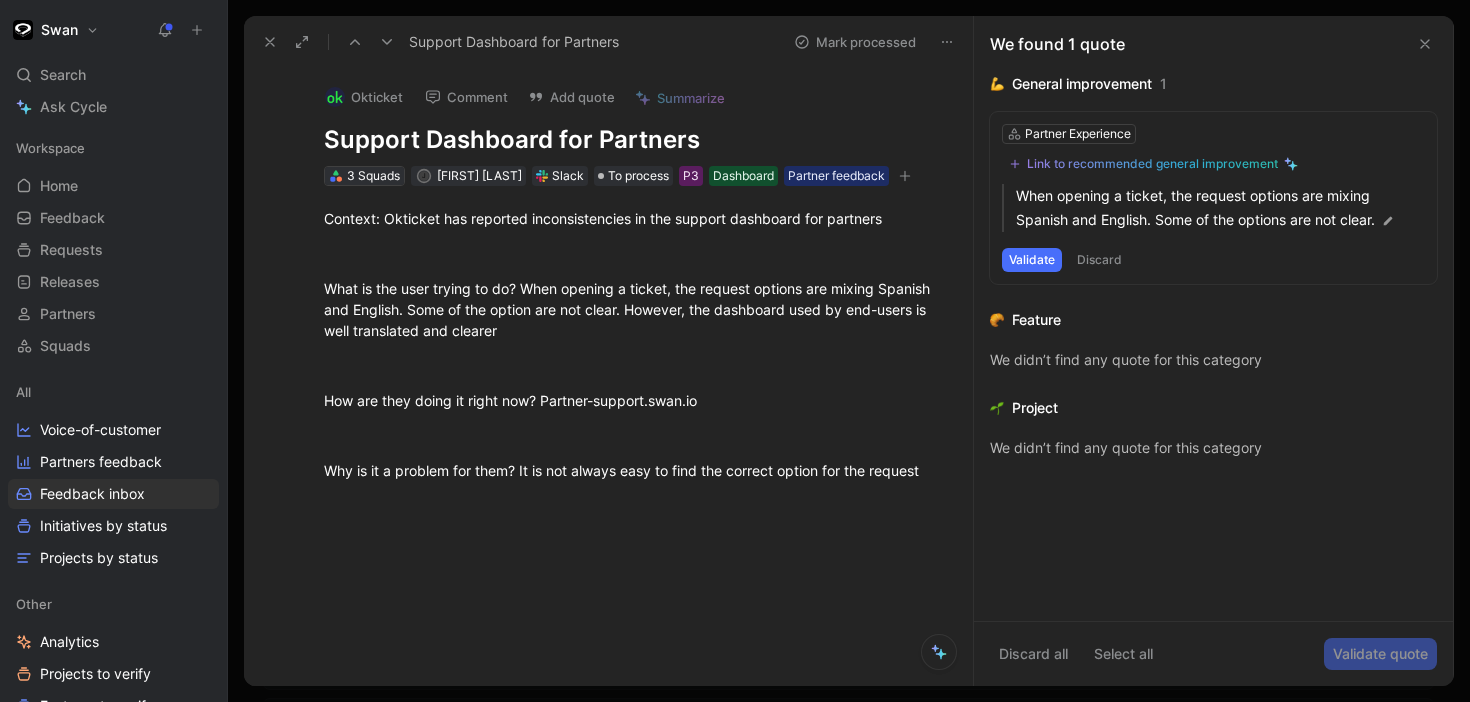 click on "3 Squads" at bounding box center (373, 176) 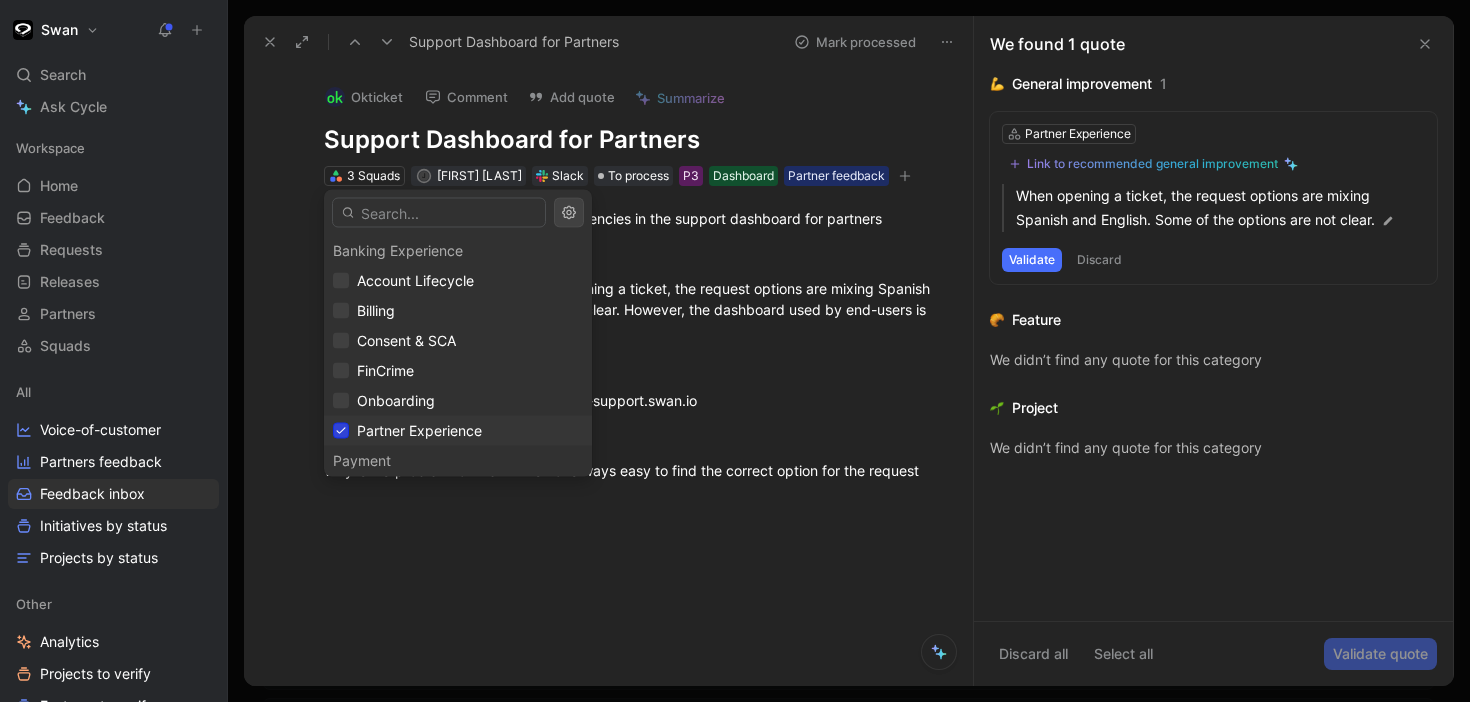 scroll, scrollTop: 187, scrollLeft: 0, axis: vertical 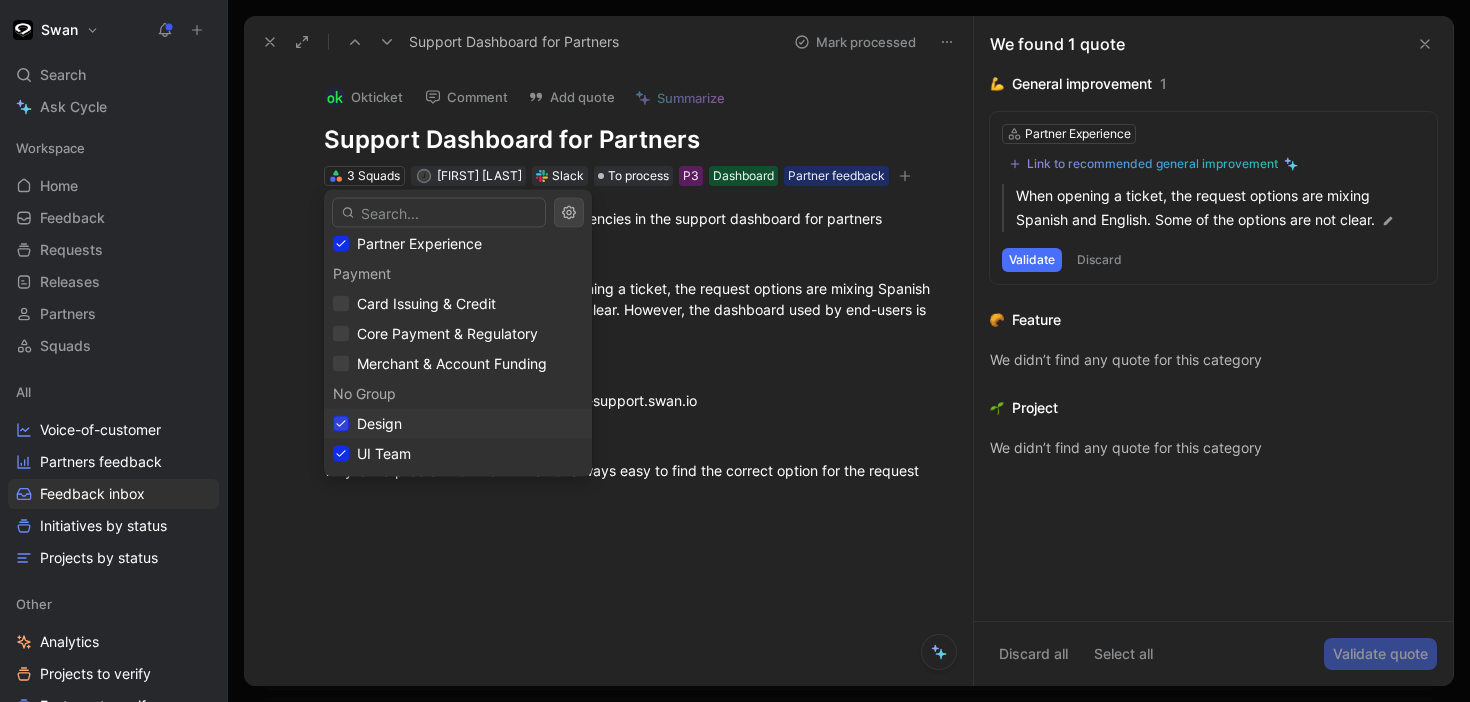 click 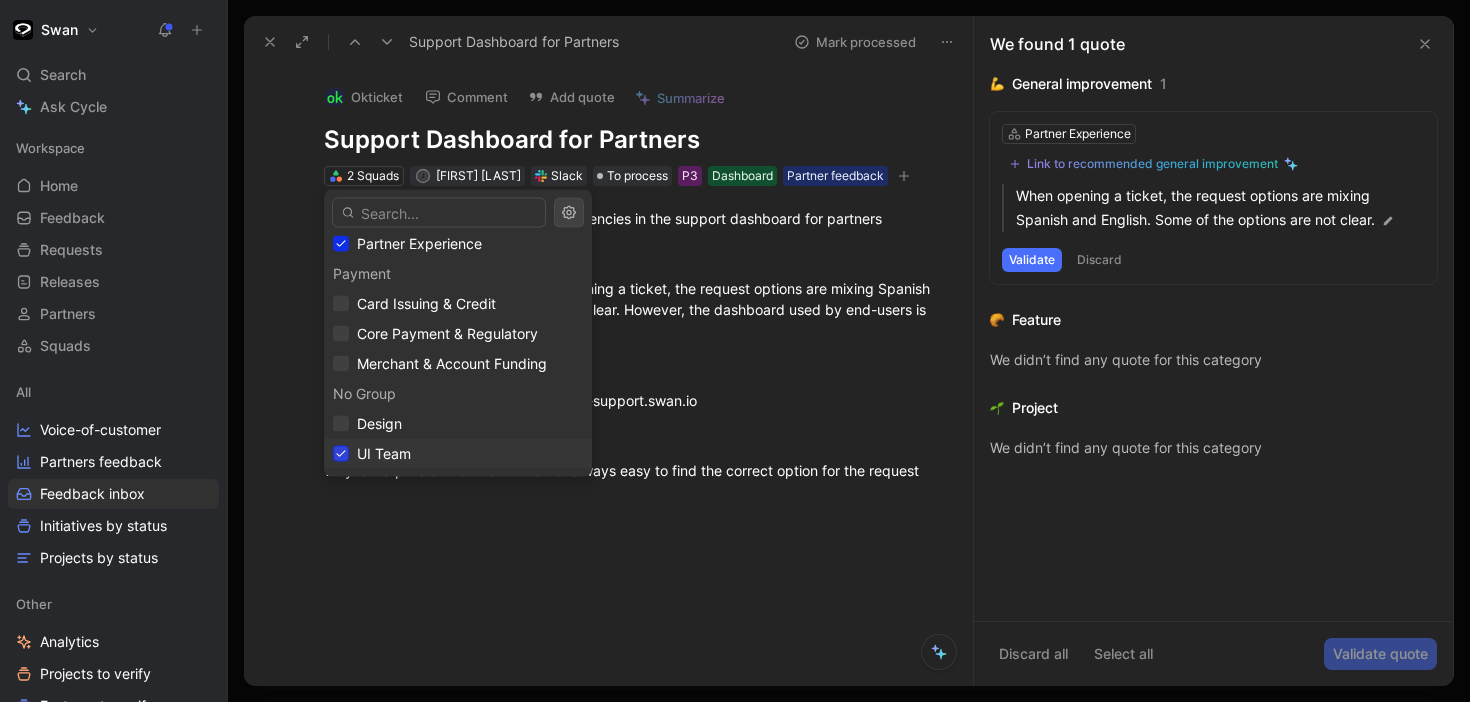 click 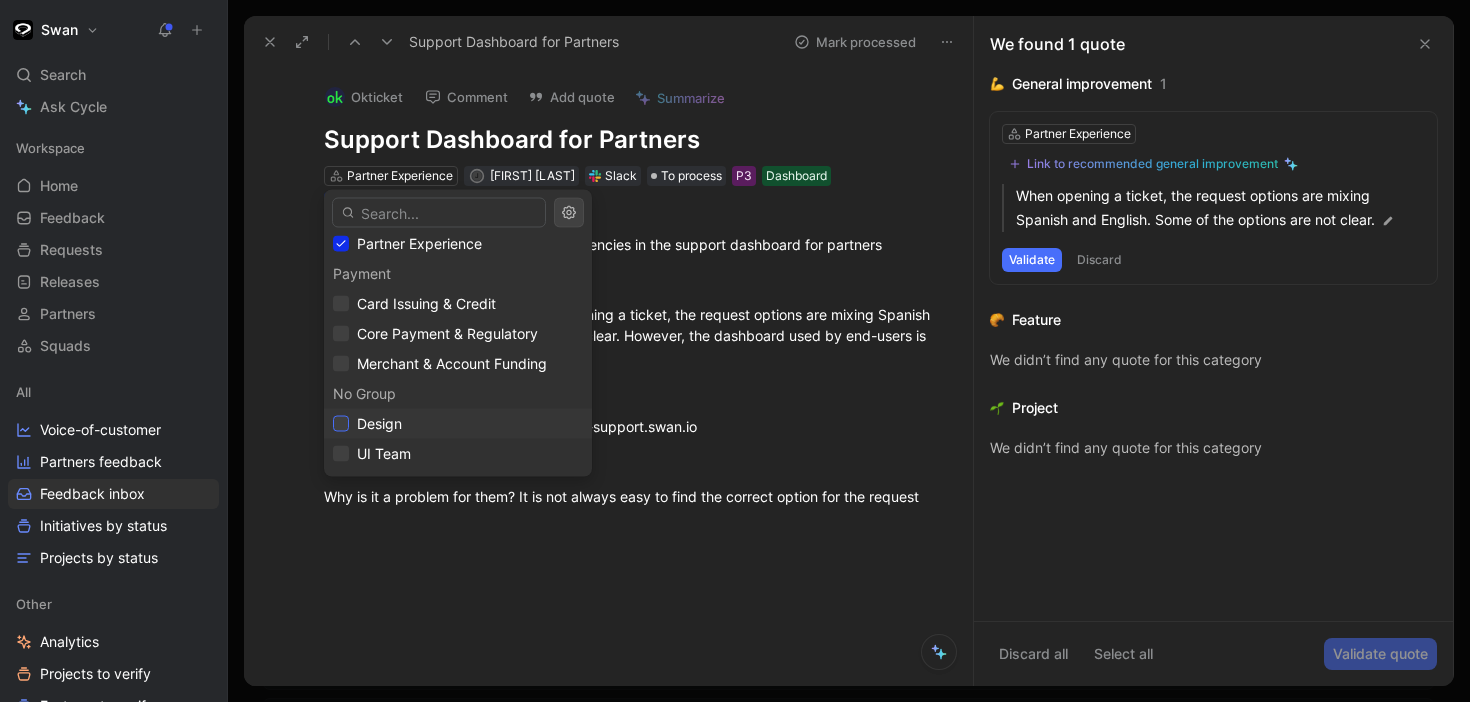click 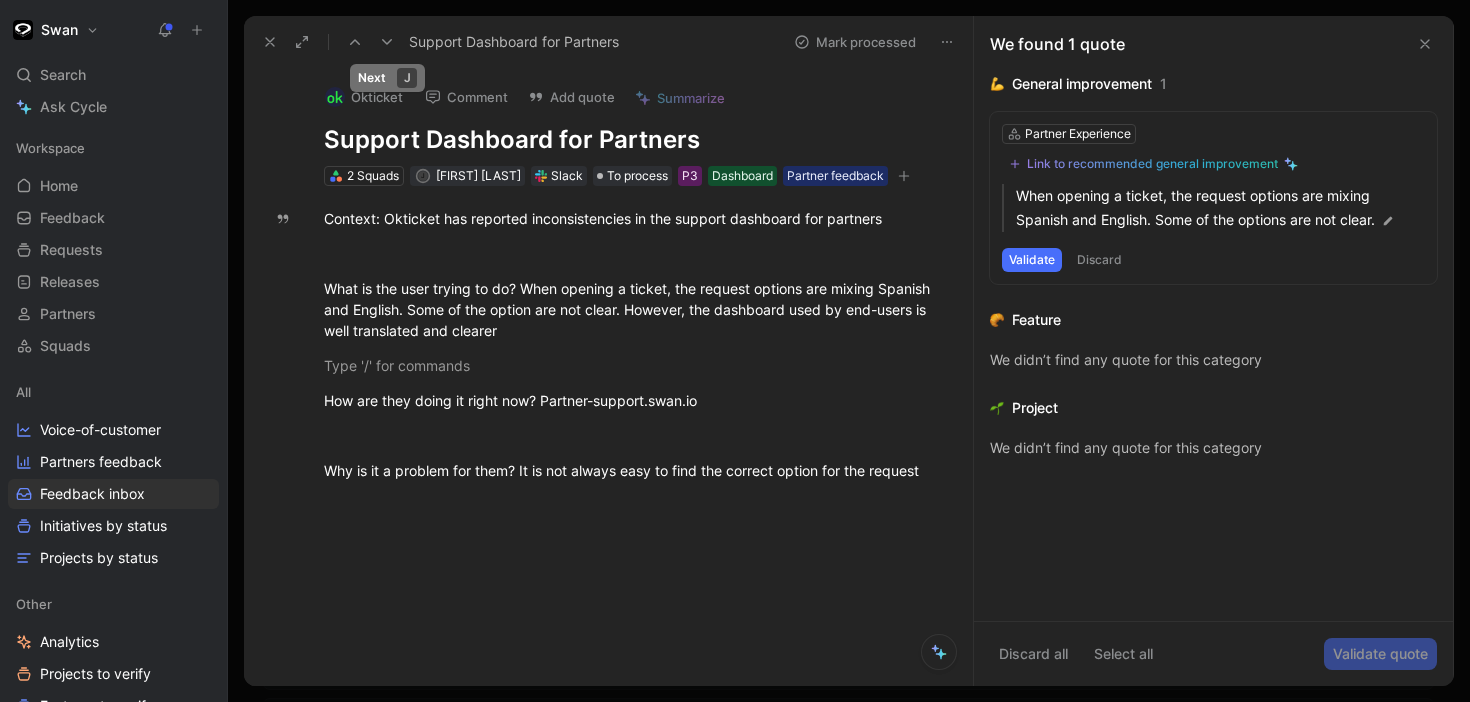 click 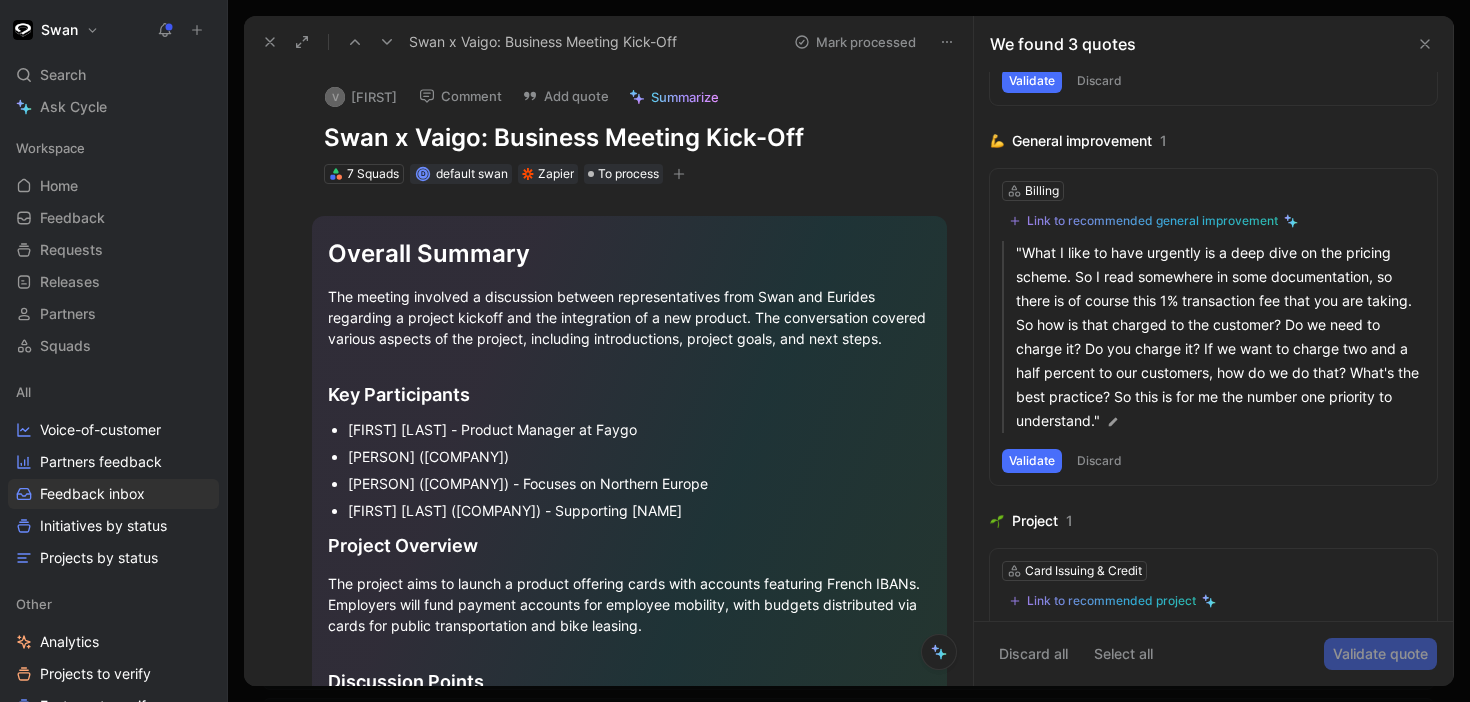 scroll, scrollTop: 0, scrollLeft: 0, axis: both 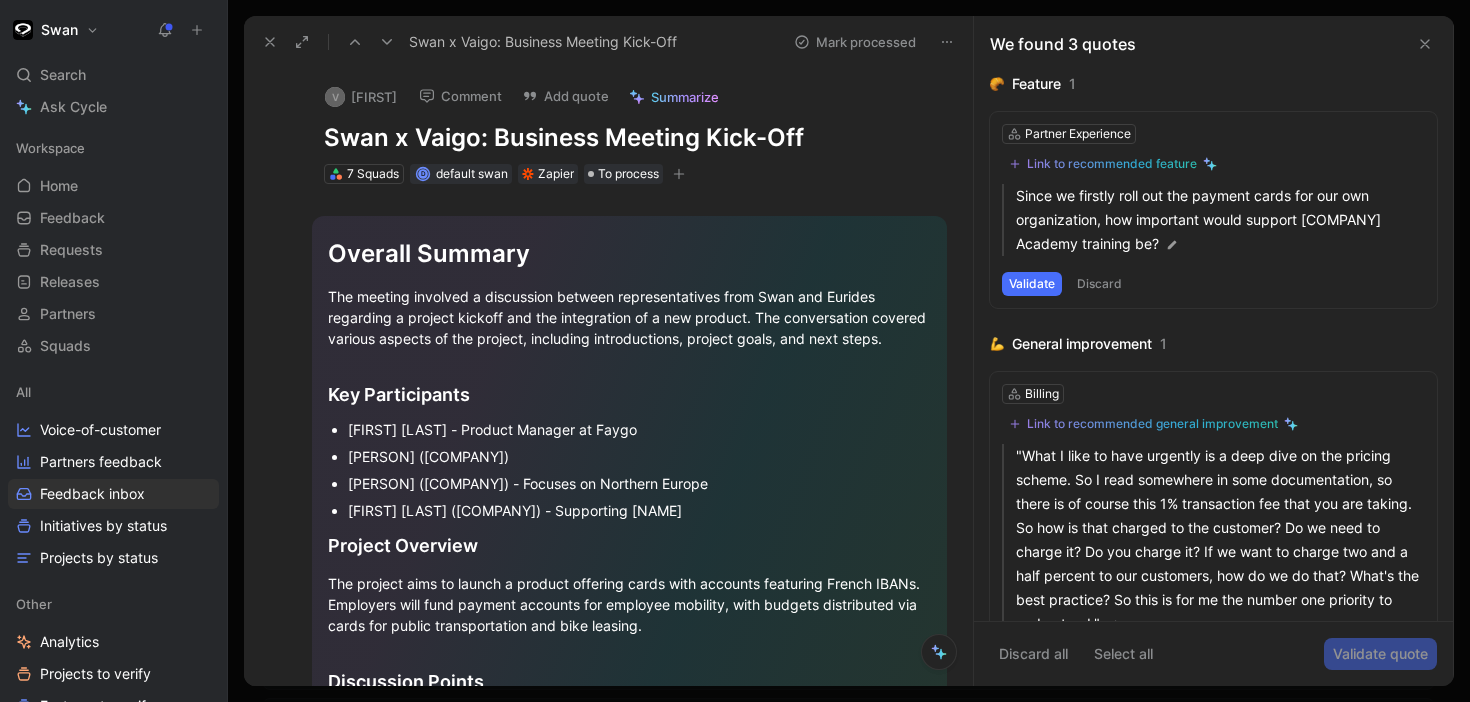 click on "Overall Summary The meeting involved a discussion between representatives from Swan and Eurides regarding a project kickoff and the integration of a new product. The conversation covered various aspects of the project, including introductions, project goals, and next steps. Key Participants [PERSON] (Eurides) - Product Manager at Faygo [PERSON] ([COMPANY]) [PERSON] (Swan) - Focuses on Northern Europe [PERSON] (Eurides) - Supporting [PERSON] Project Overview The project aims to launch a product offering cards with accounts featuring French IBANs. Employers will fund payment accounts for employee mobility, with budgets distributed via cards for public transportation and bike leasing. Discussion Points Introduction of team members and their roles. Discussion on the project goals, including the launch of cards with payment control. Consideration of funding methods for accounts, including direct debits and manual transactions. Discussion on pricing schemes and end-customer billing. Next Steps" at bounding box center (629, 7084) 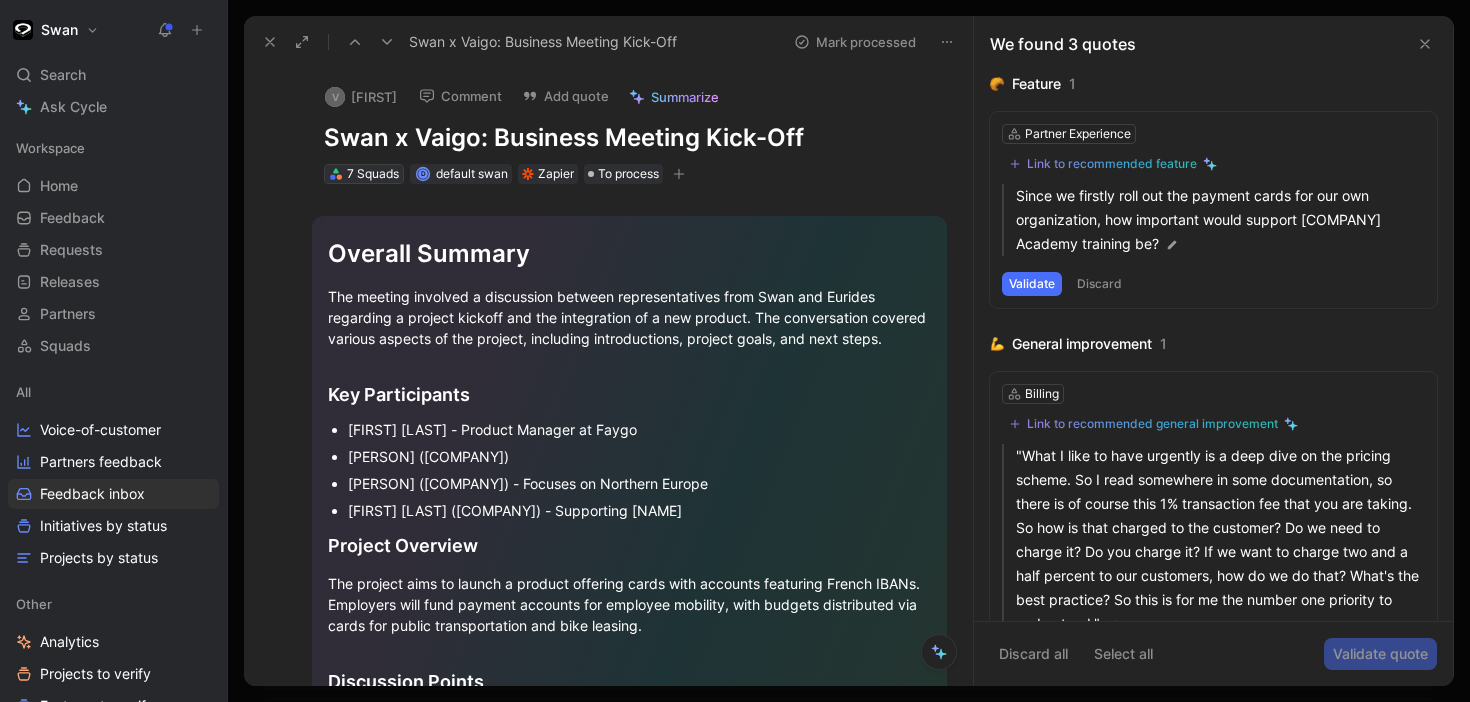 click on "7 Squads" at bounding box center (373, 174) 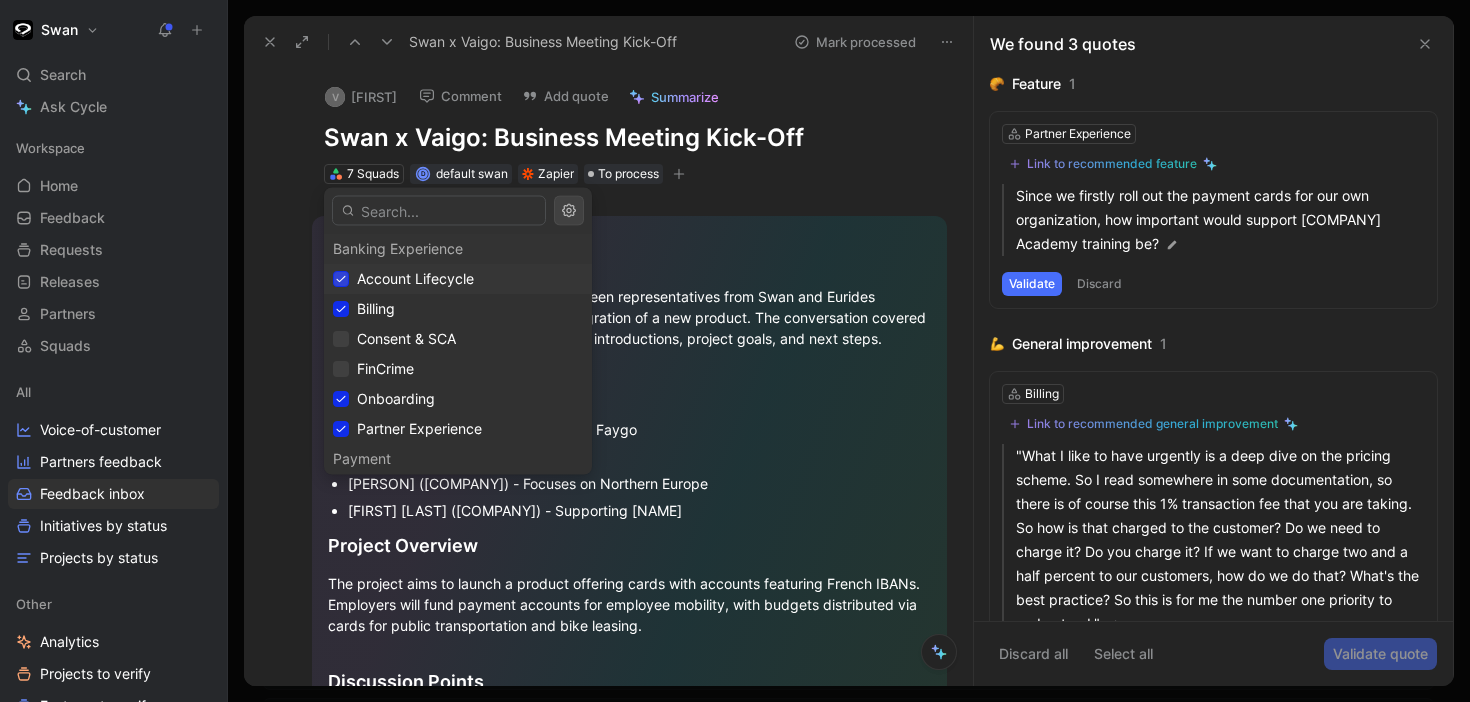 click 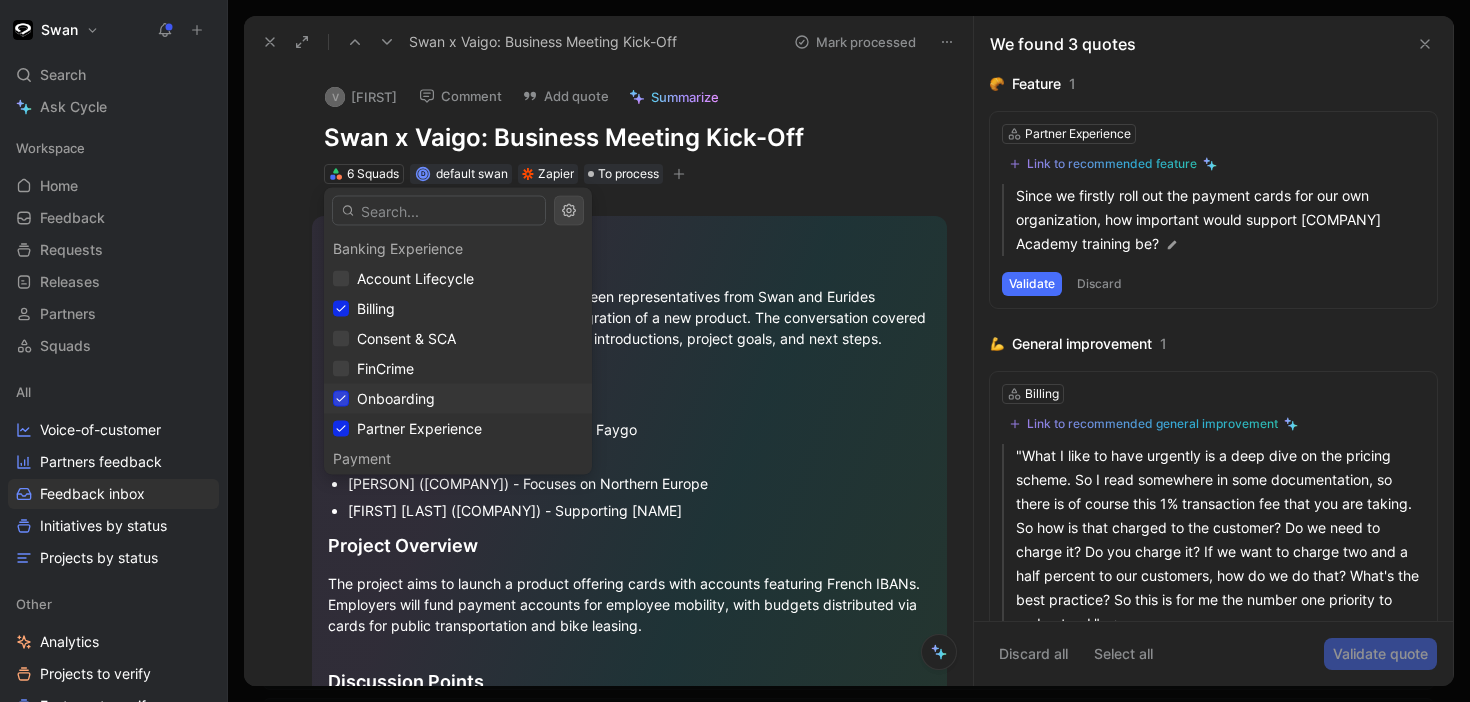 click 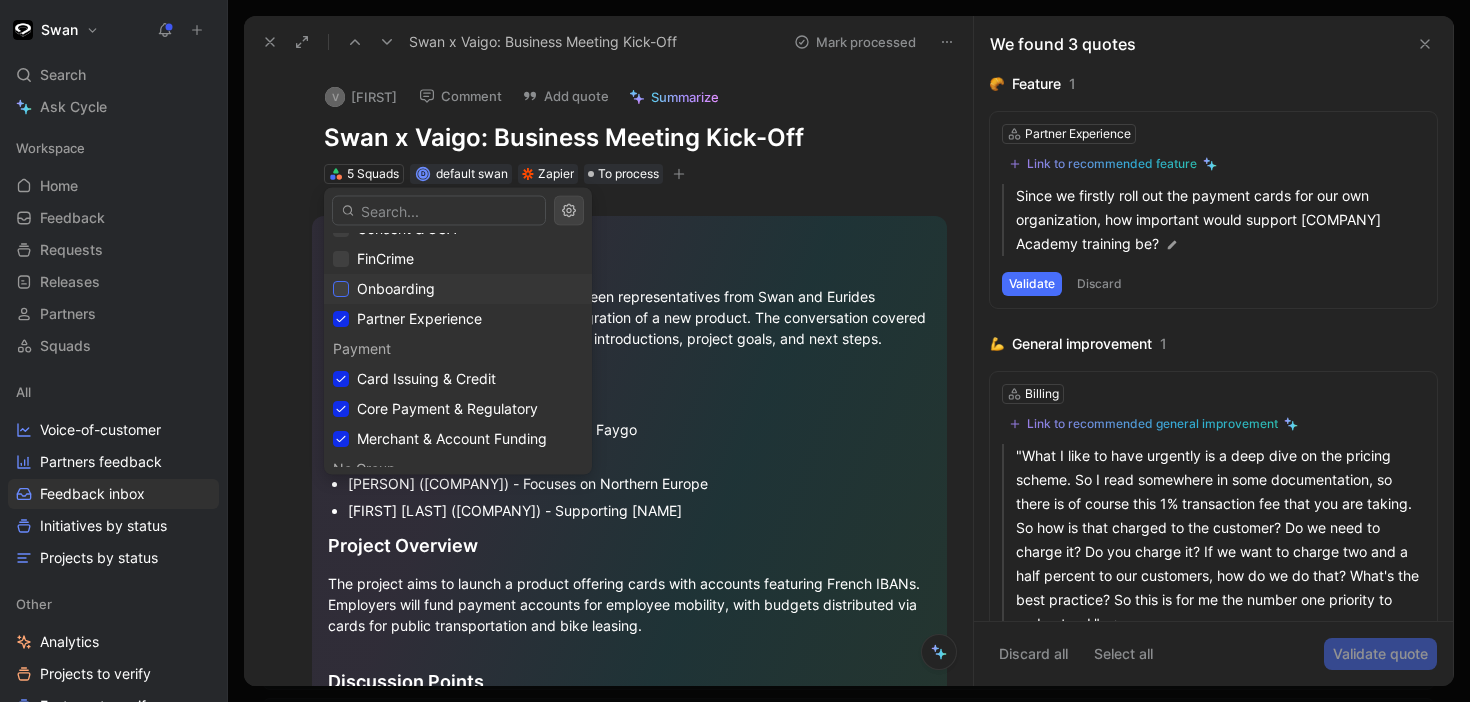 scroll, scrollTop: 187, scrollLeft: 0, axis: vertical 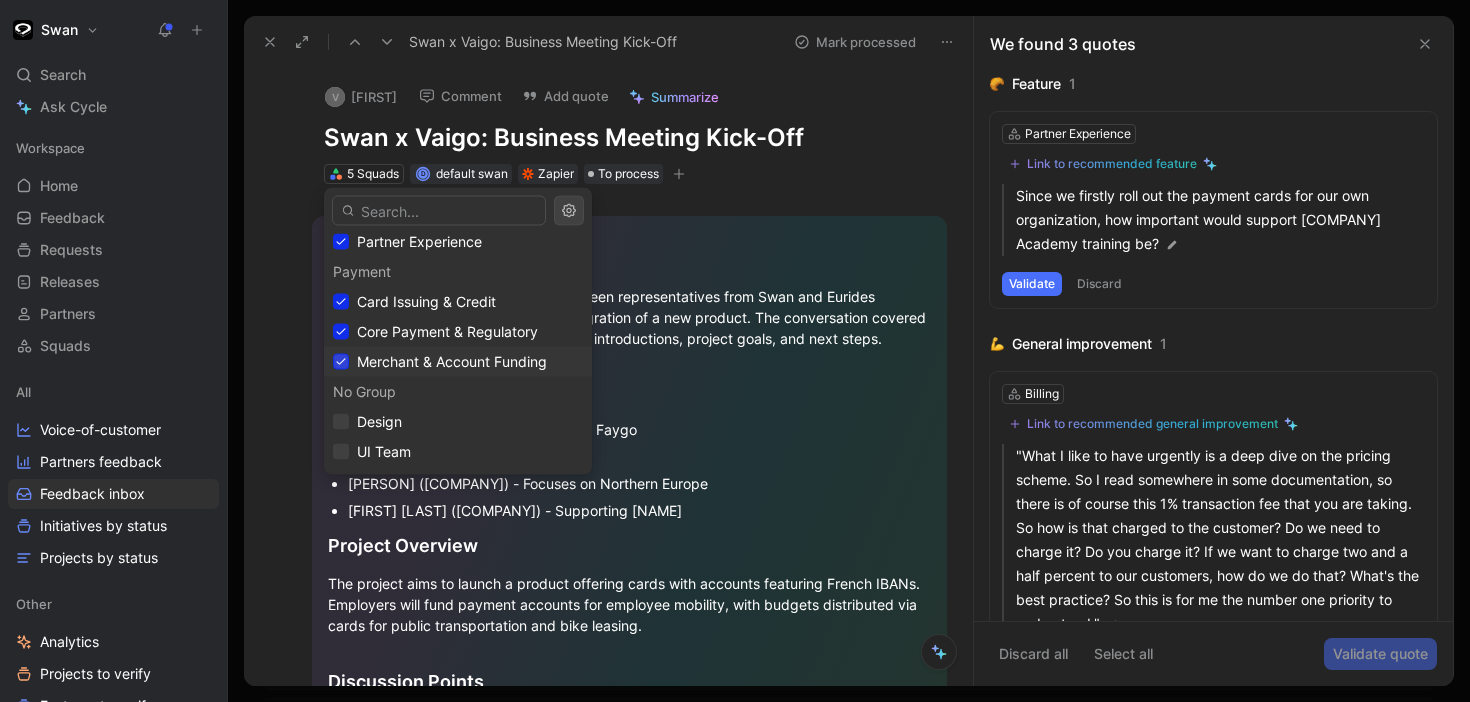 click 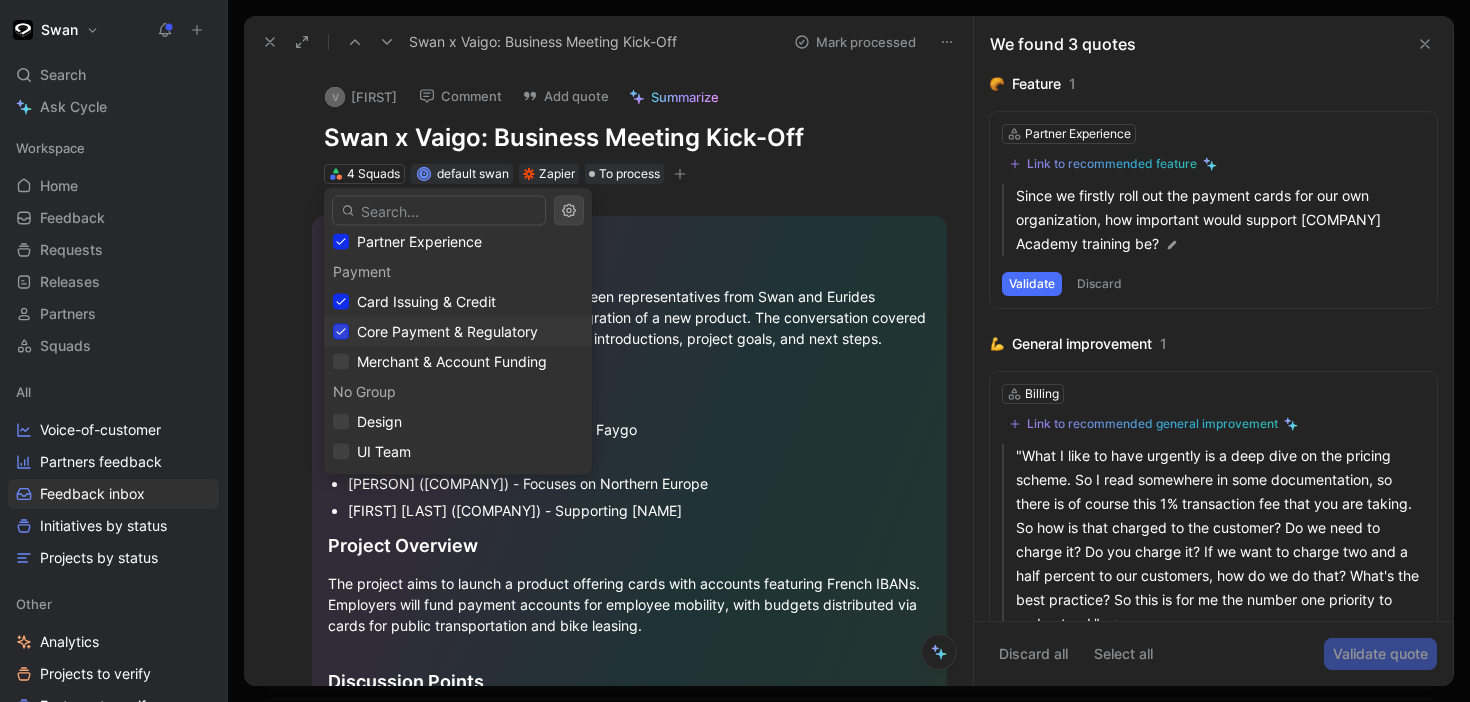 click 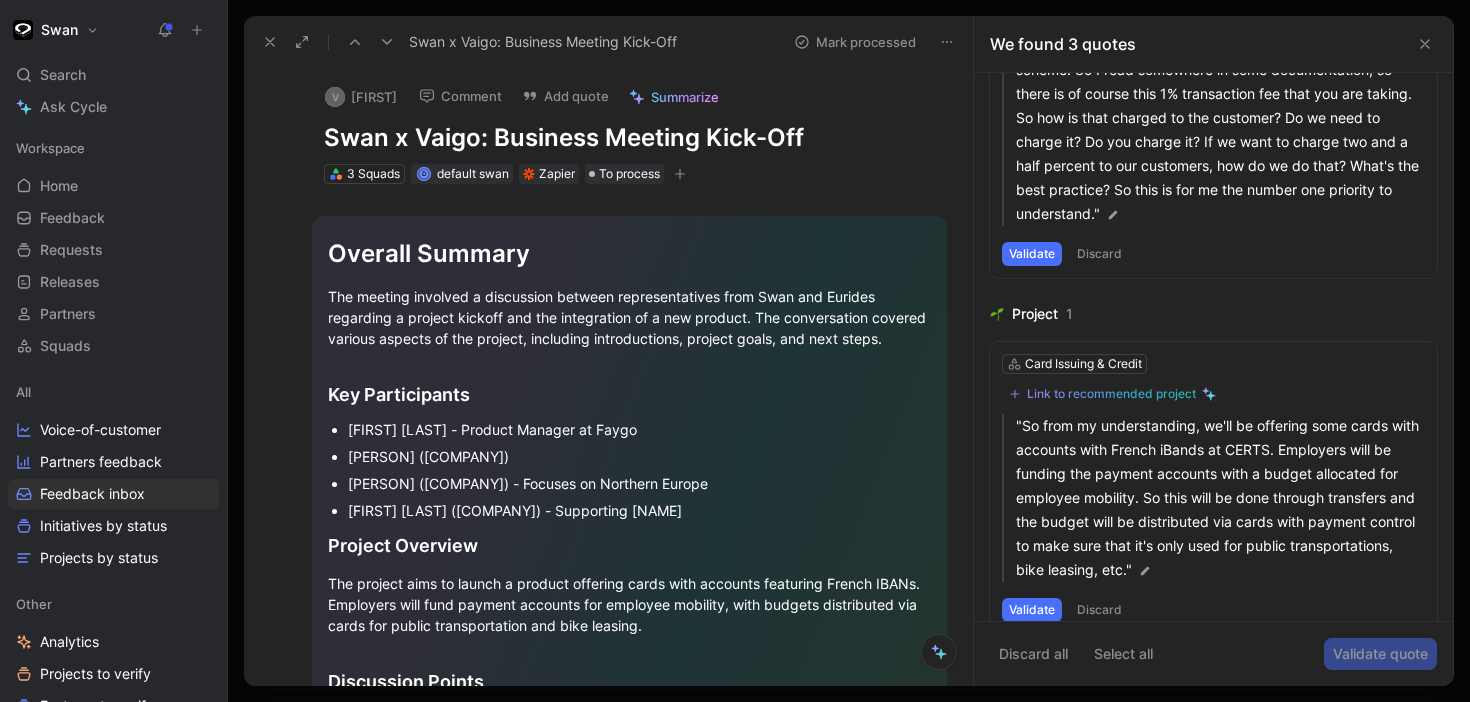 scroll, scrollTop: 440, scrollLeft: 0, axis: vertical 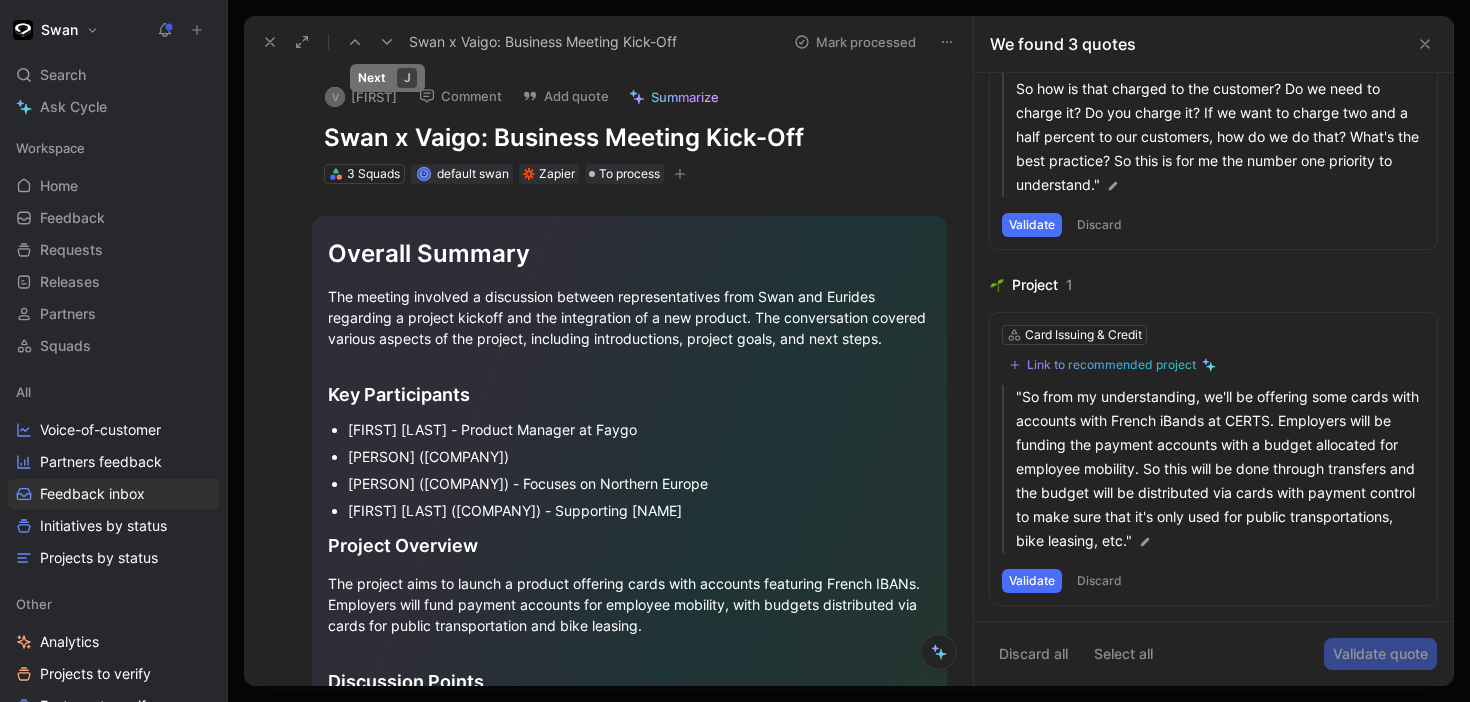 click 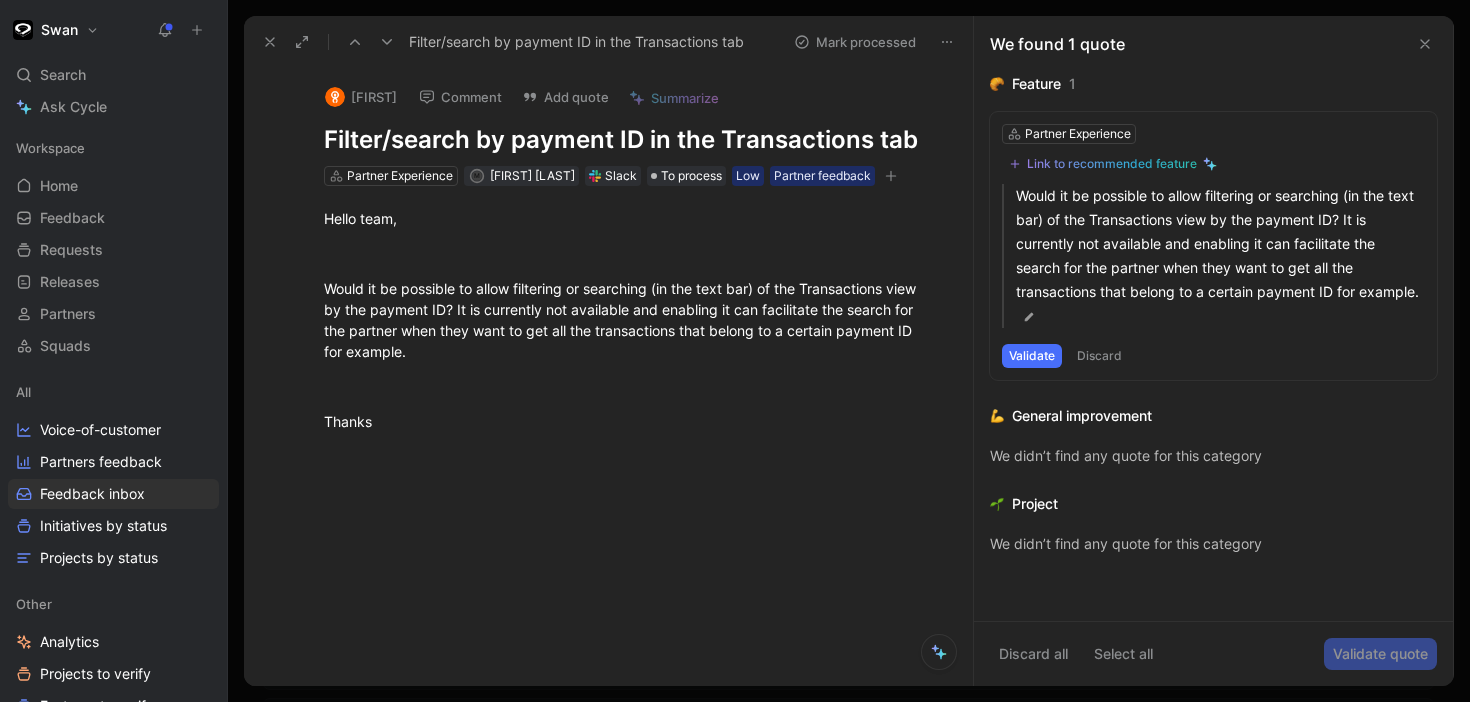click 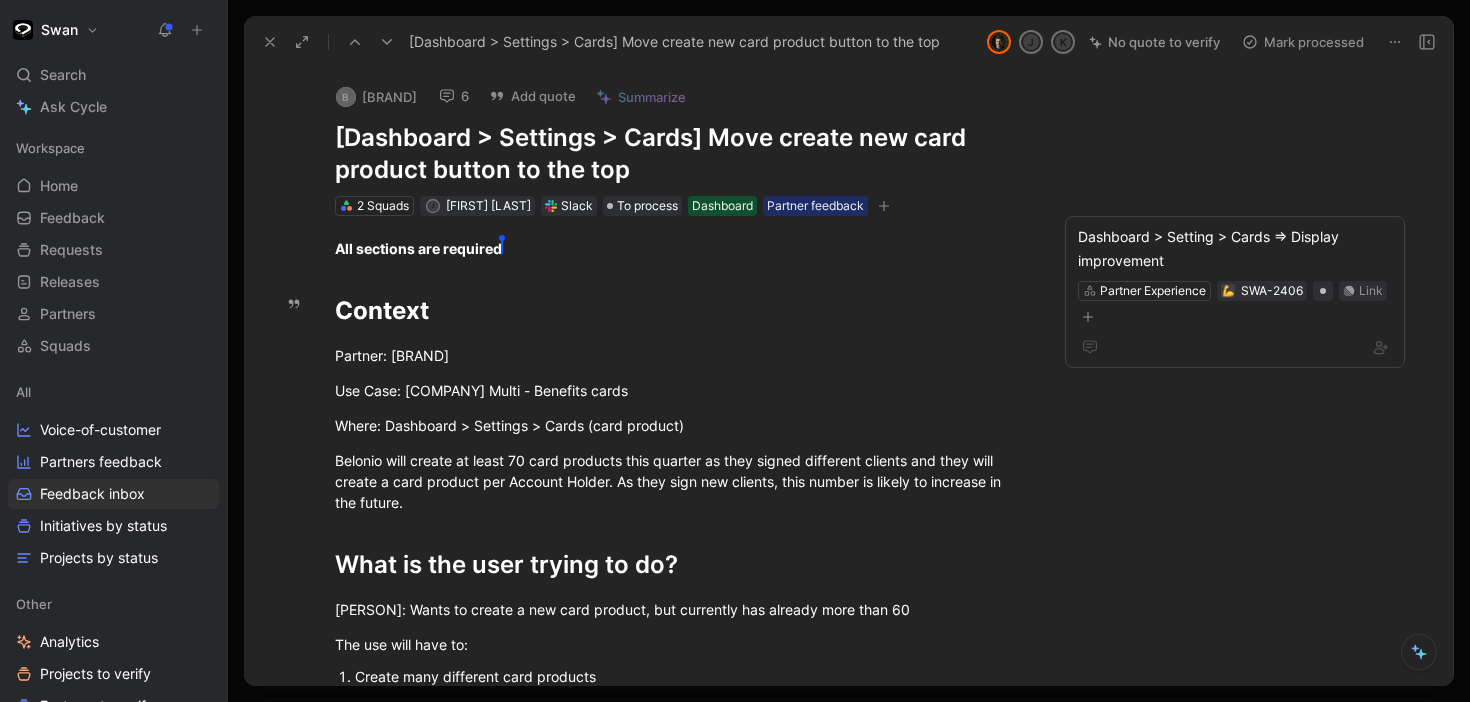click 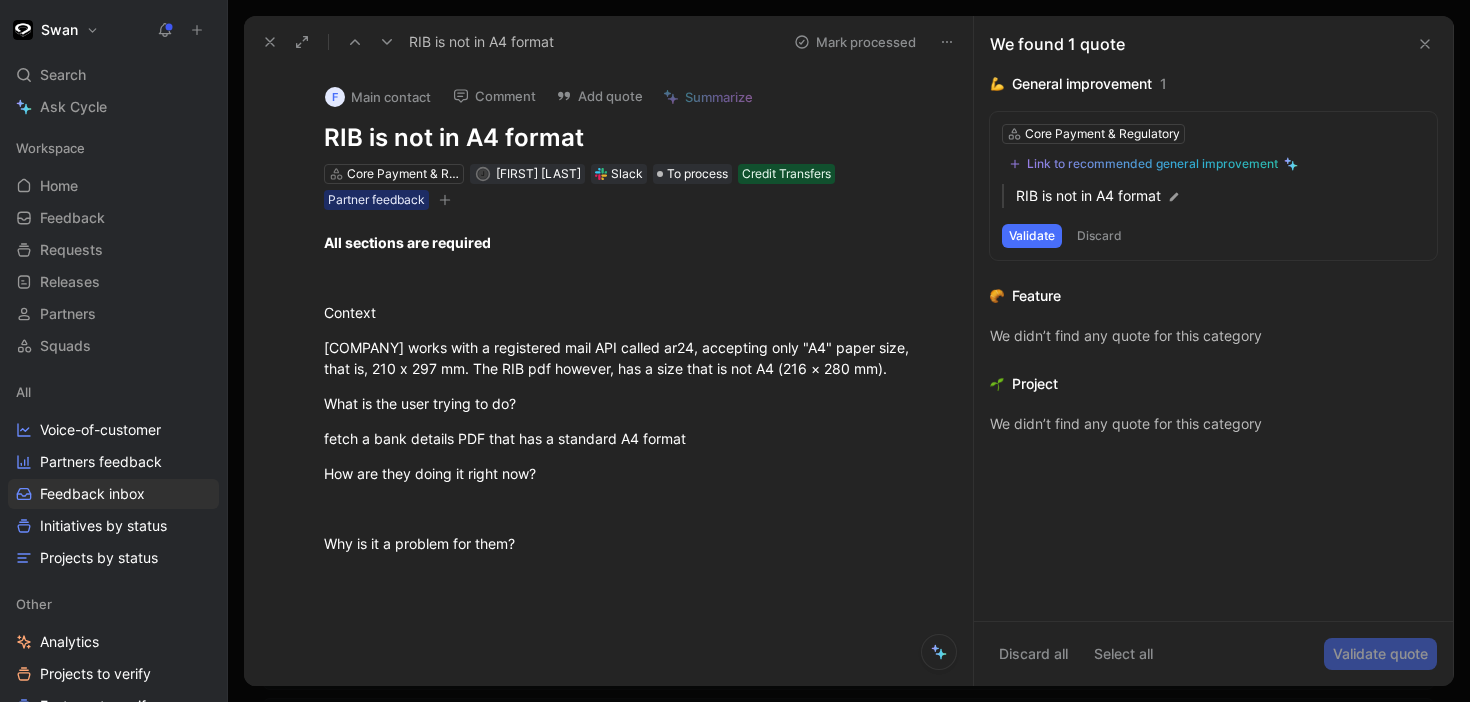 click 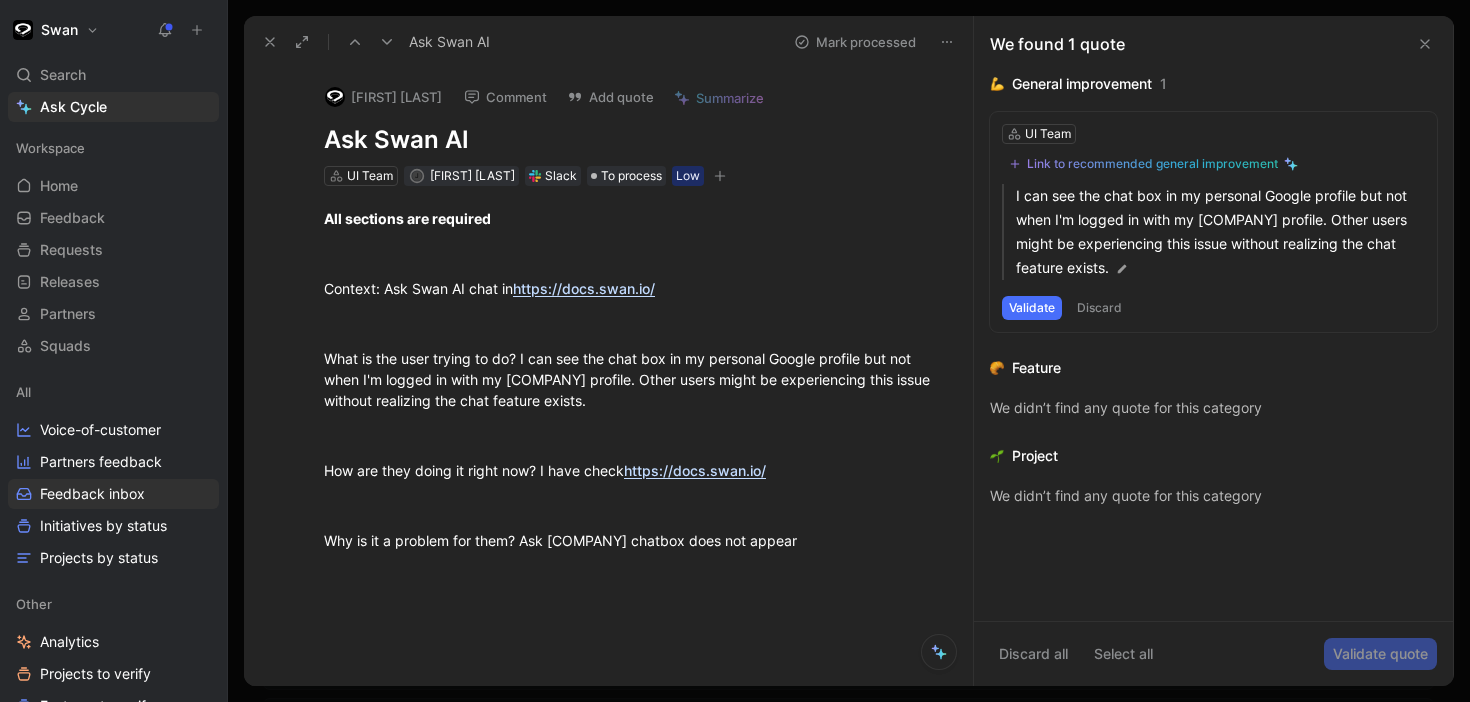 click at bounding box center (387, 42) 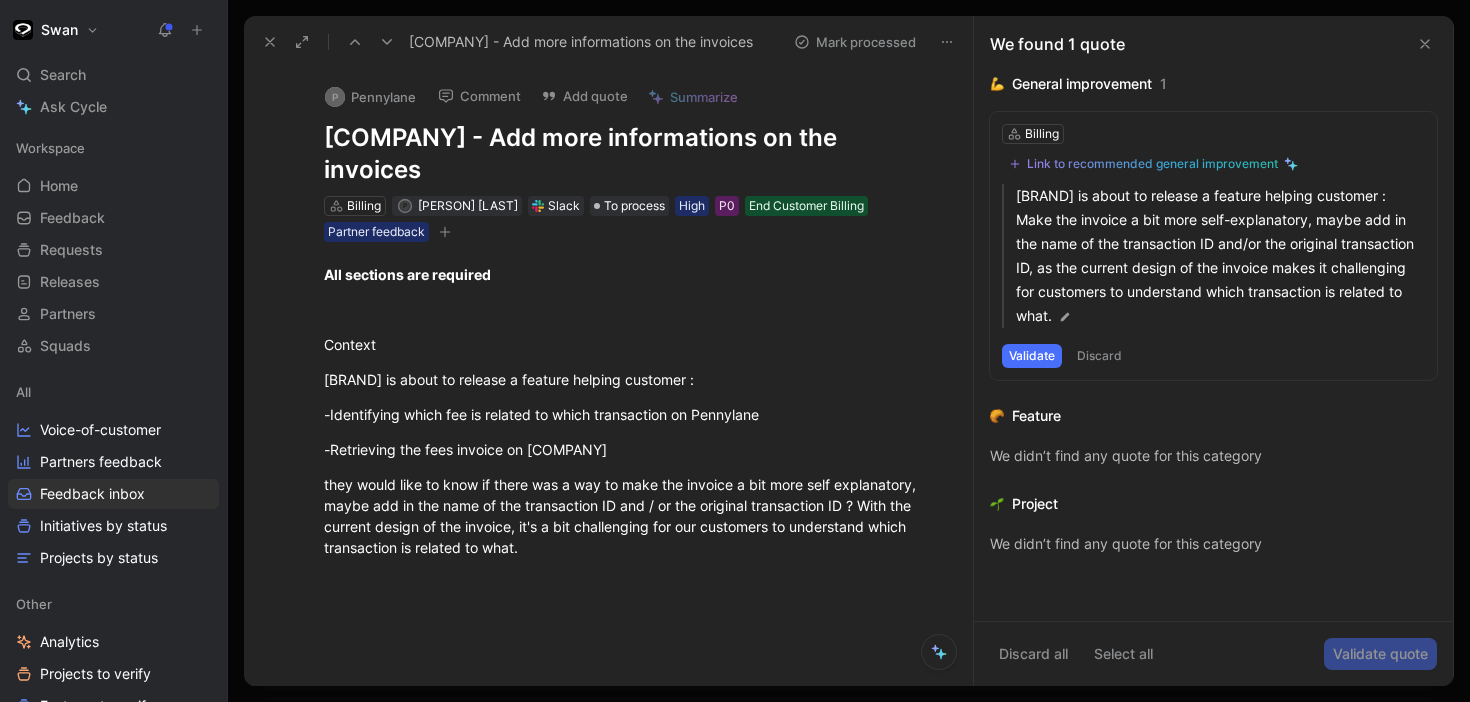click 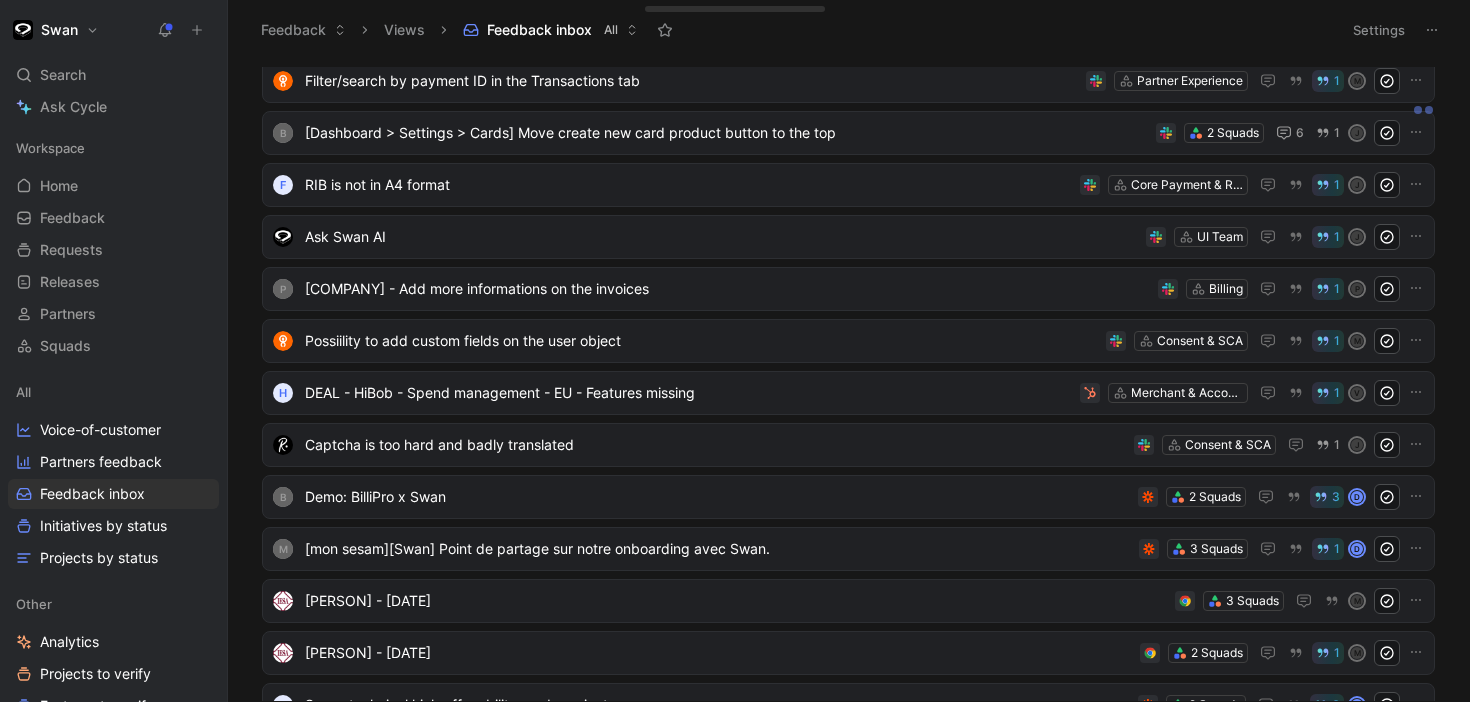 scroll, scrollTop: 0, scrollLeft: 0, axis: both 